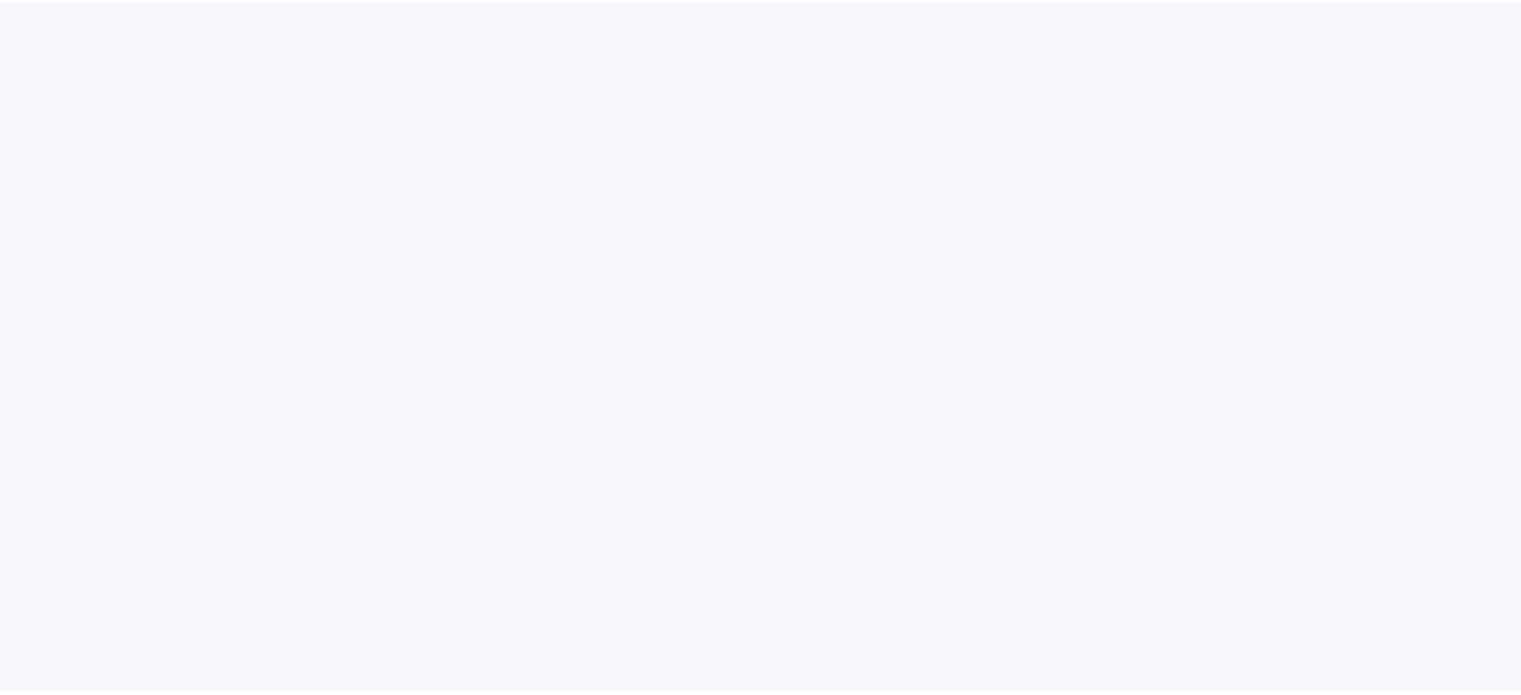 scroll, scrollTop: 0, scrollLeft: 0, axis: both 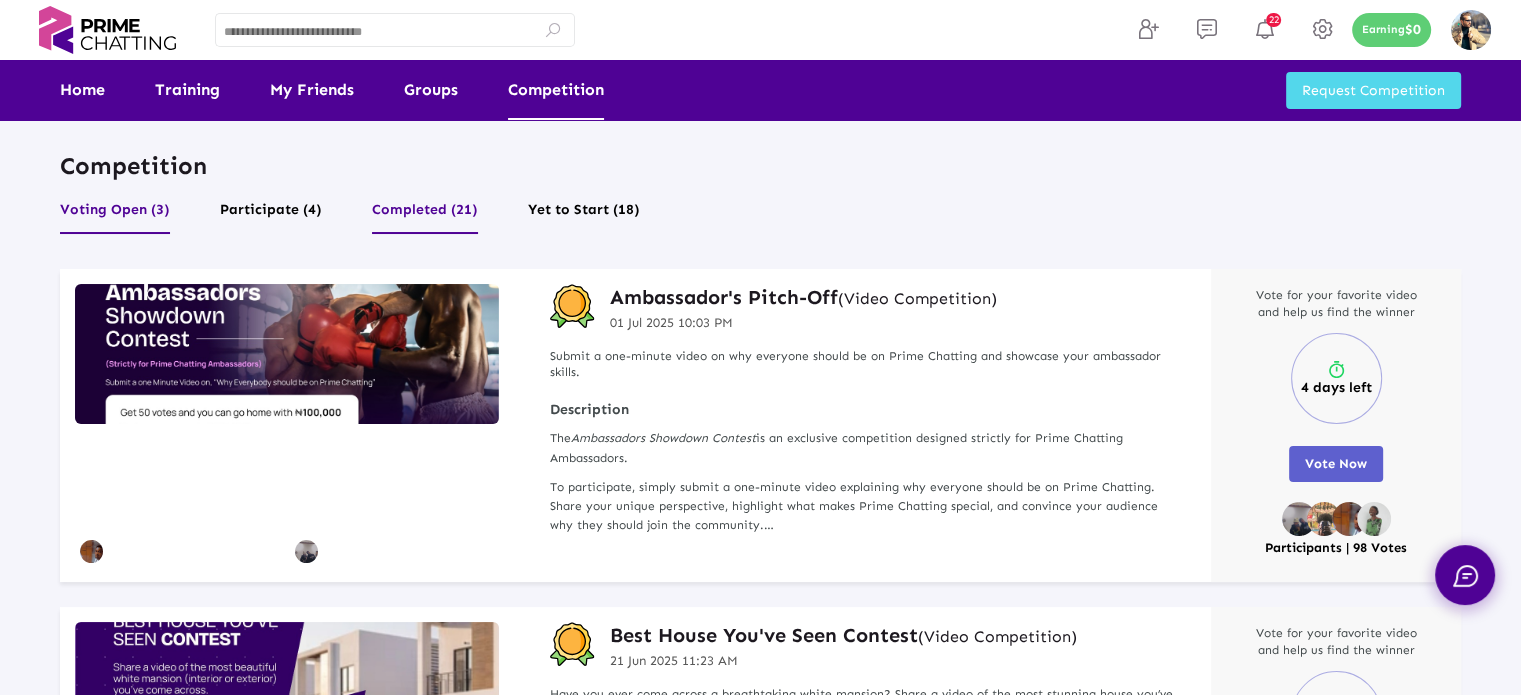 click on "Competition Voting Open (3) Participate (4) Completed (21) Yet to Start (18)" 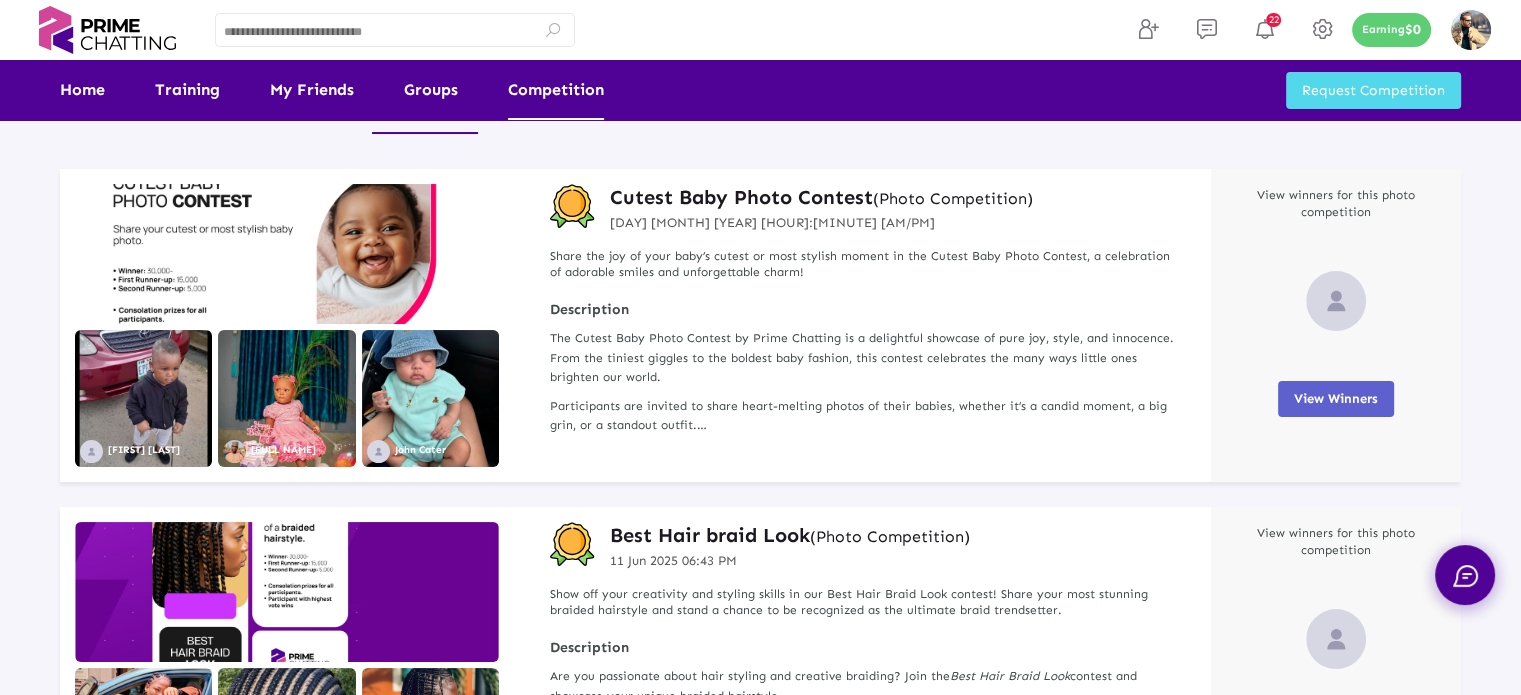 scroll, scrollTop: 0, scrollLeft: 0, axis: both 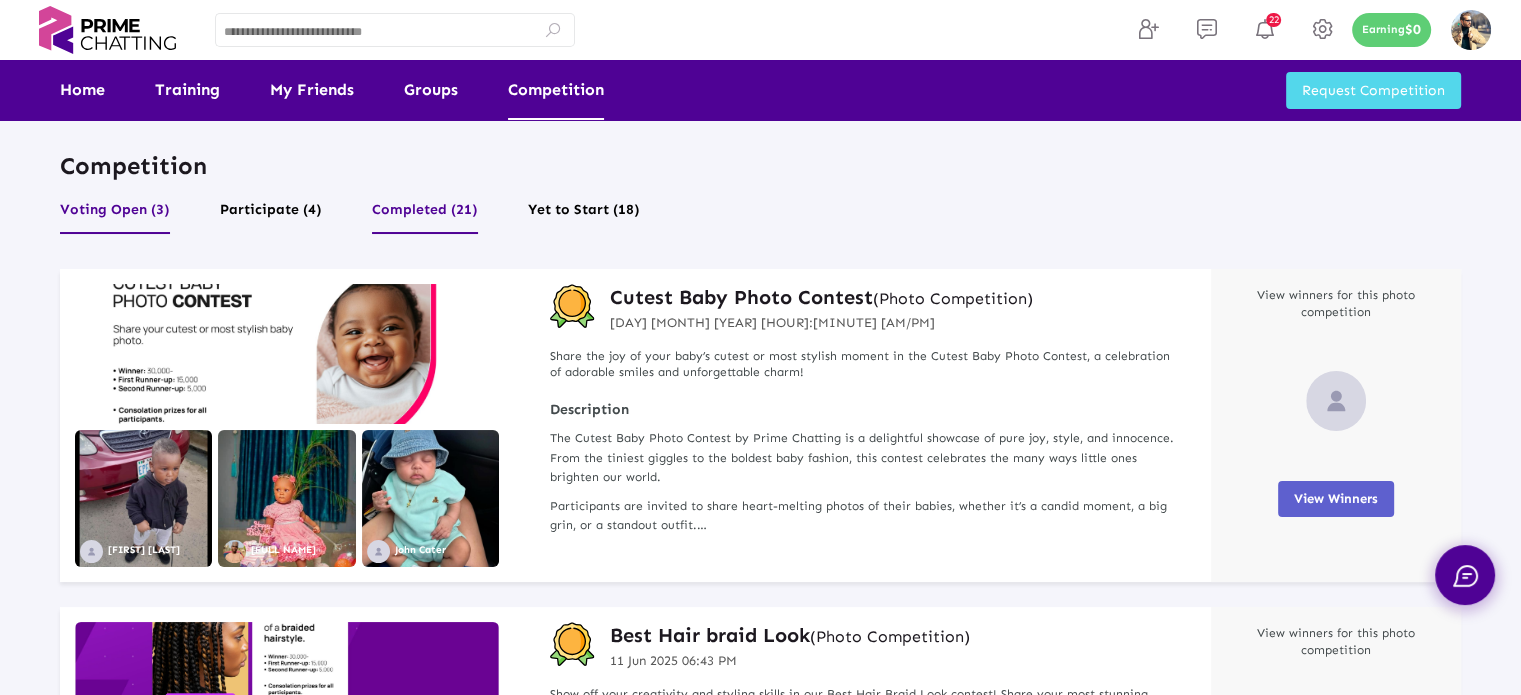click on "Voting Open (3)" 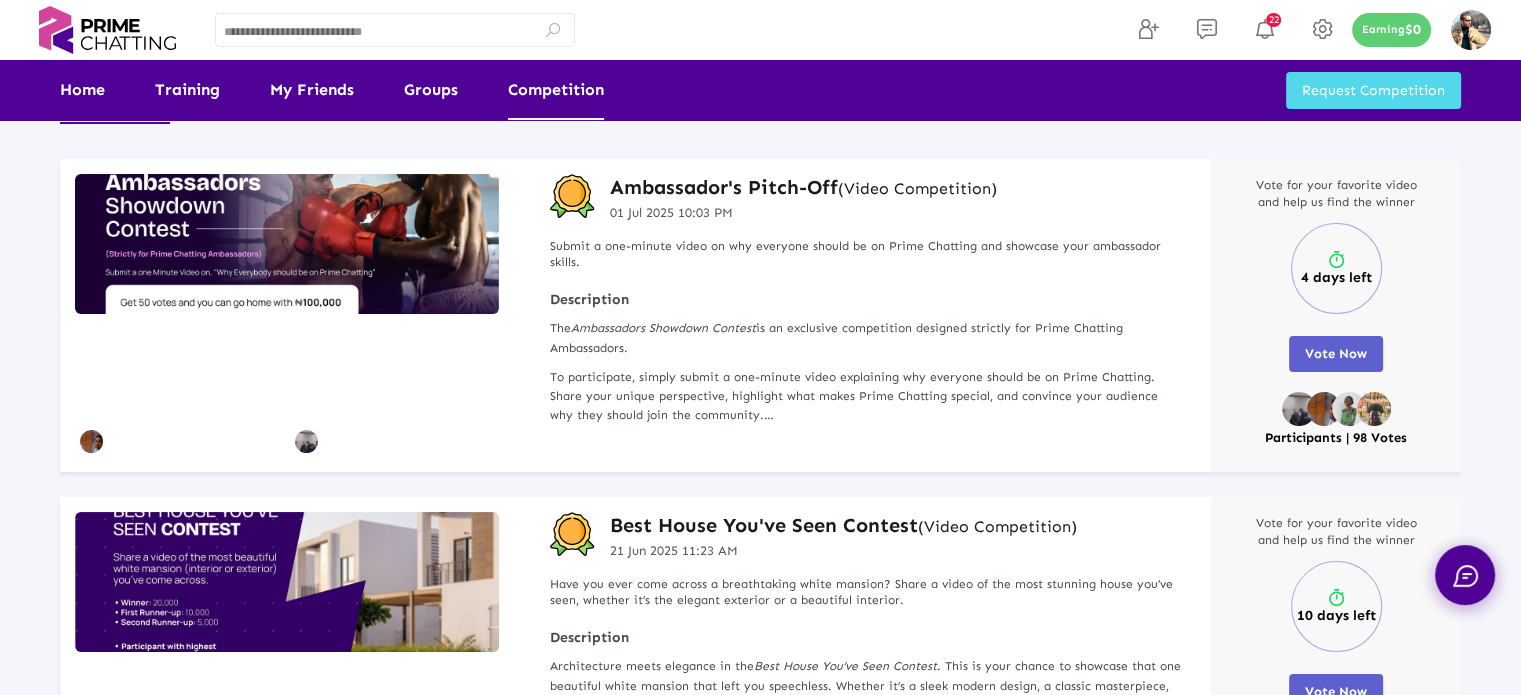 scroll, scrollTop: 0, scrollLeft: 0, axis: both 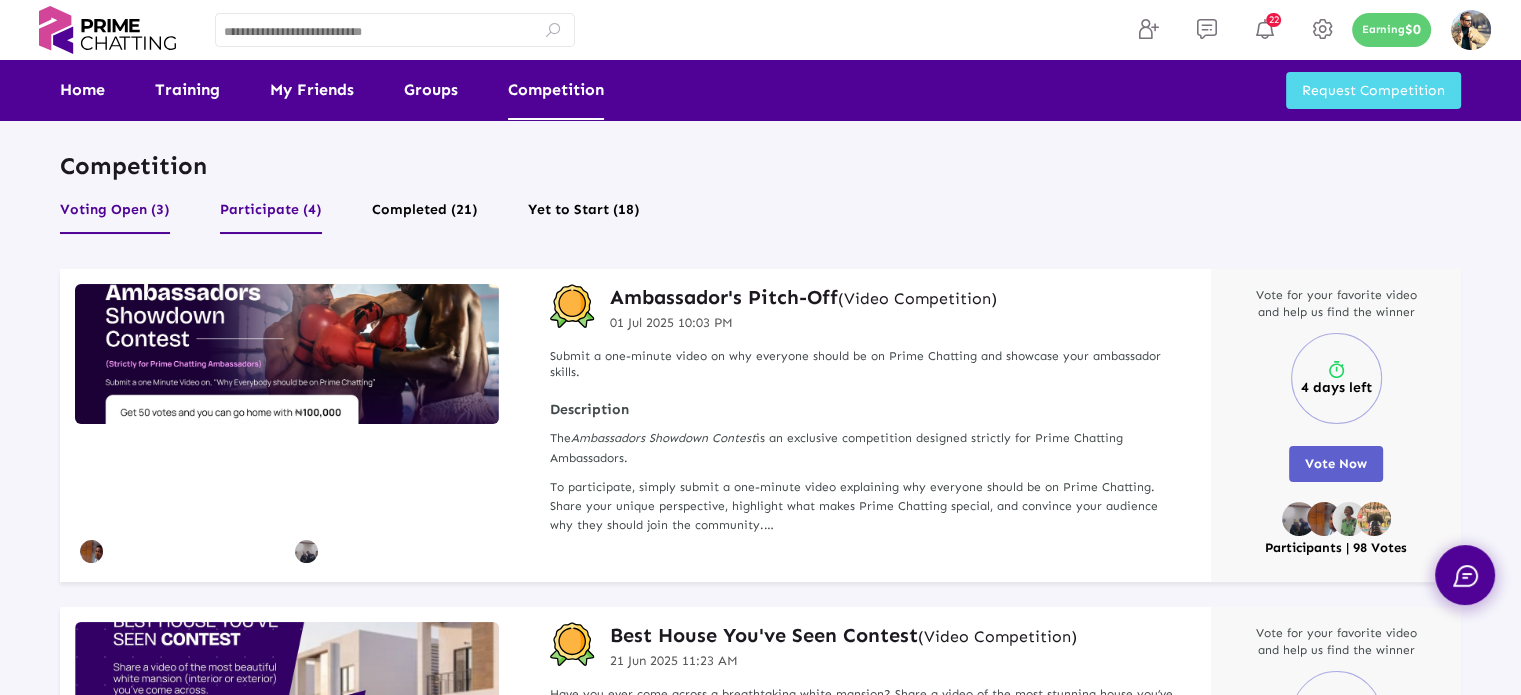click on "Participate (4)" 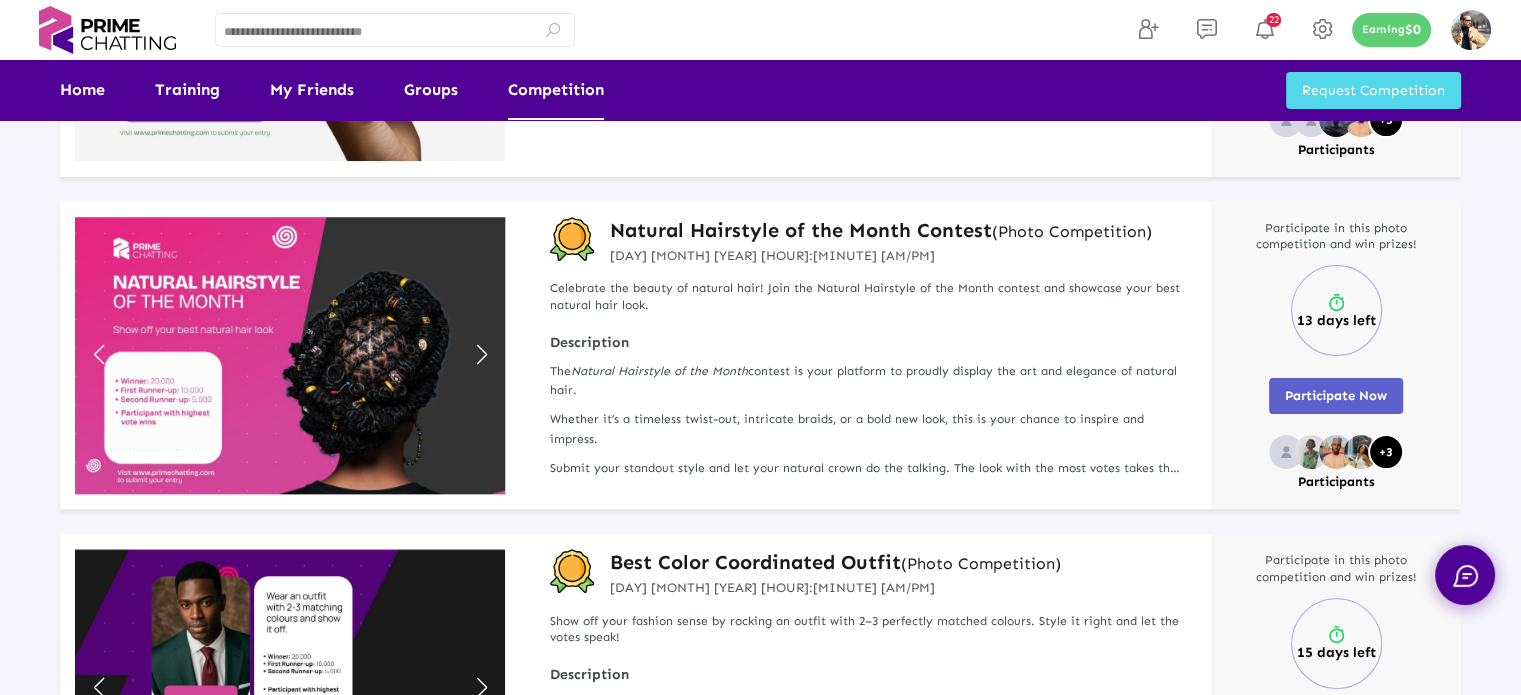 scroll, scrollTop: 700, scrollLeft: 0, axis: vertical 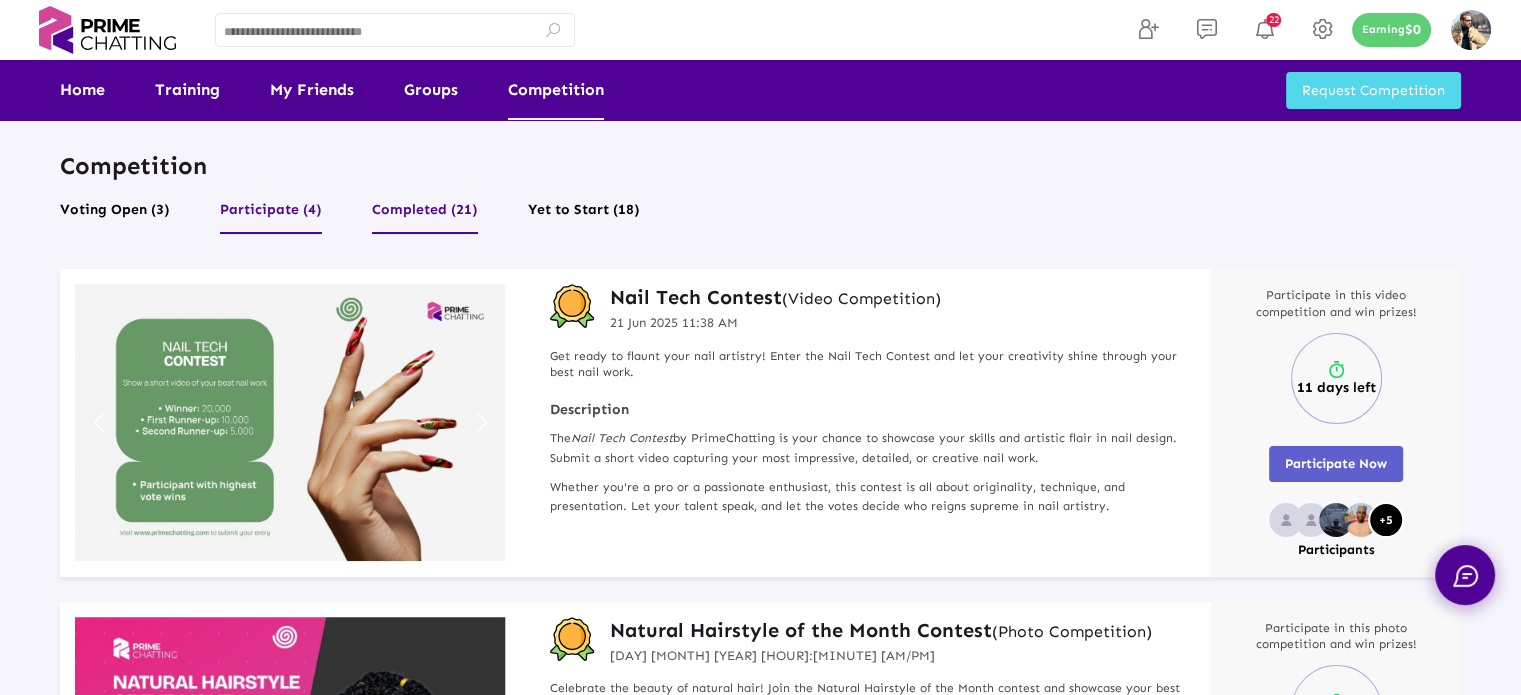 click on "Completed (21)" 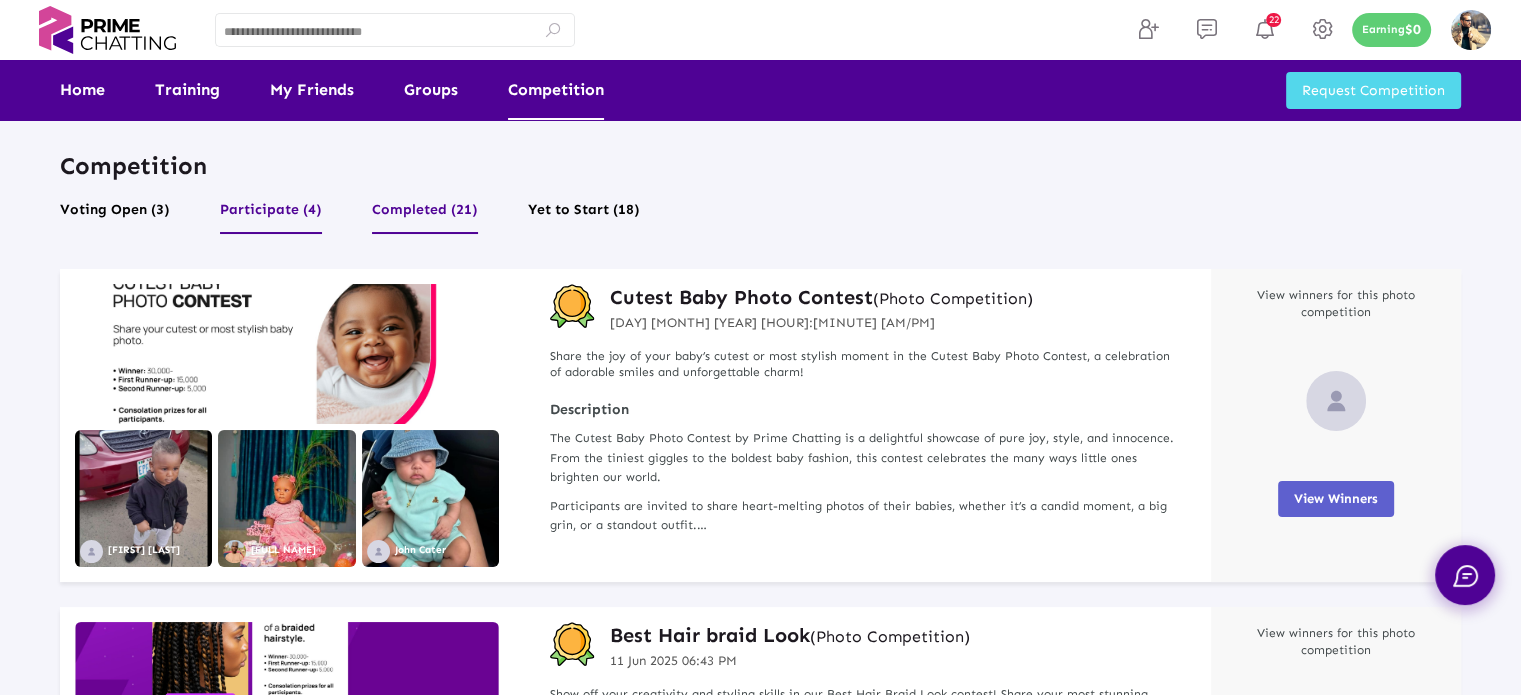 click on "Participate (4)" 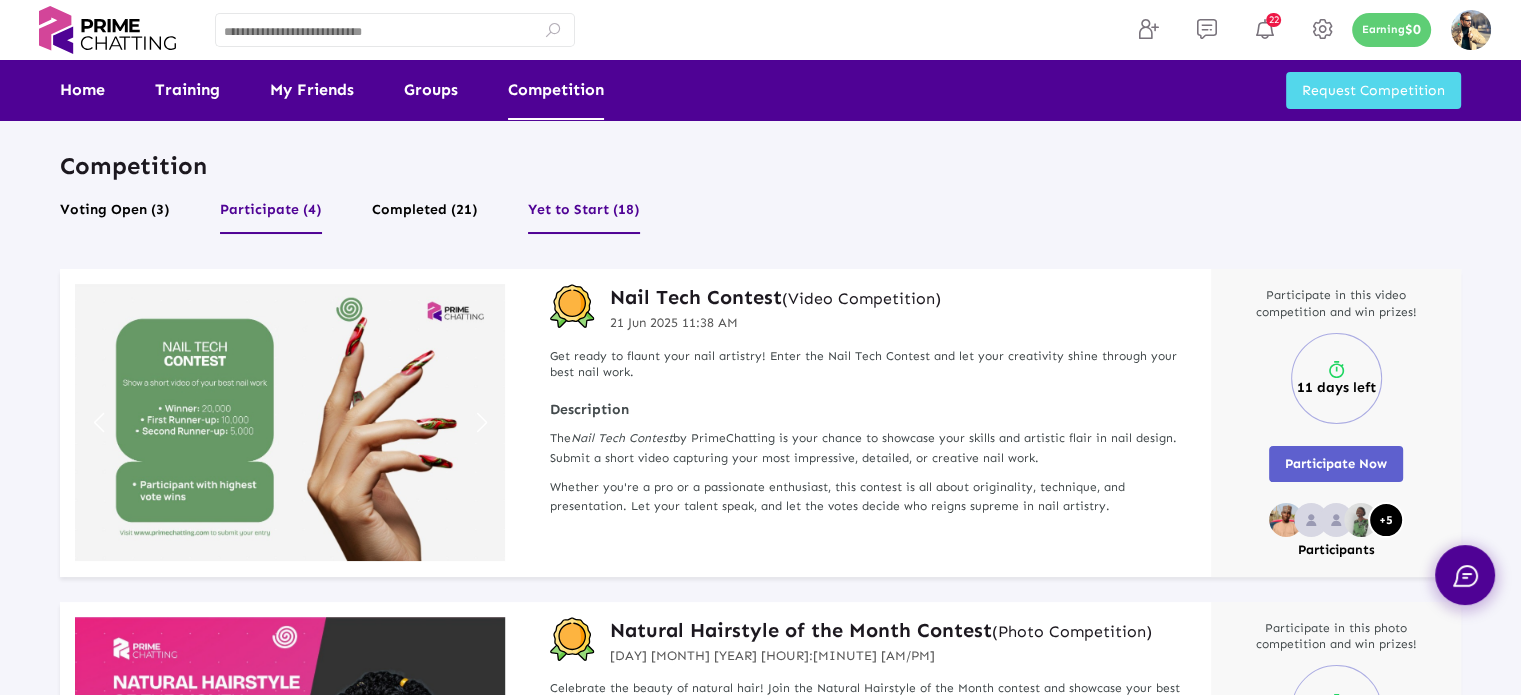 click on "Yet to Start (18)" 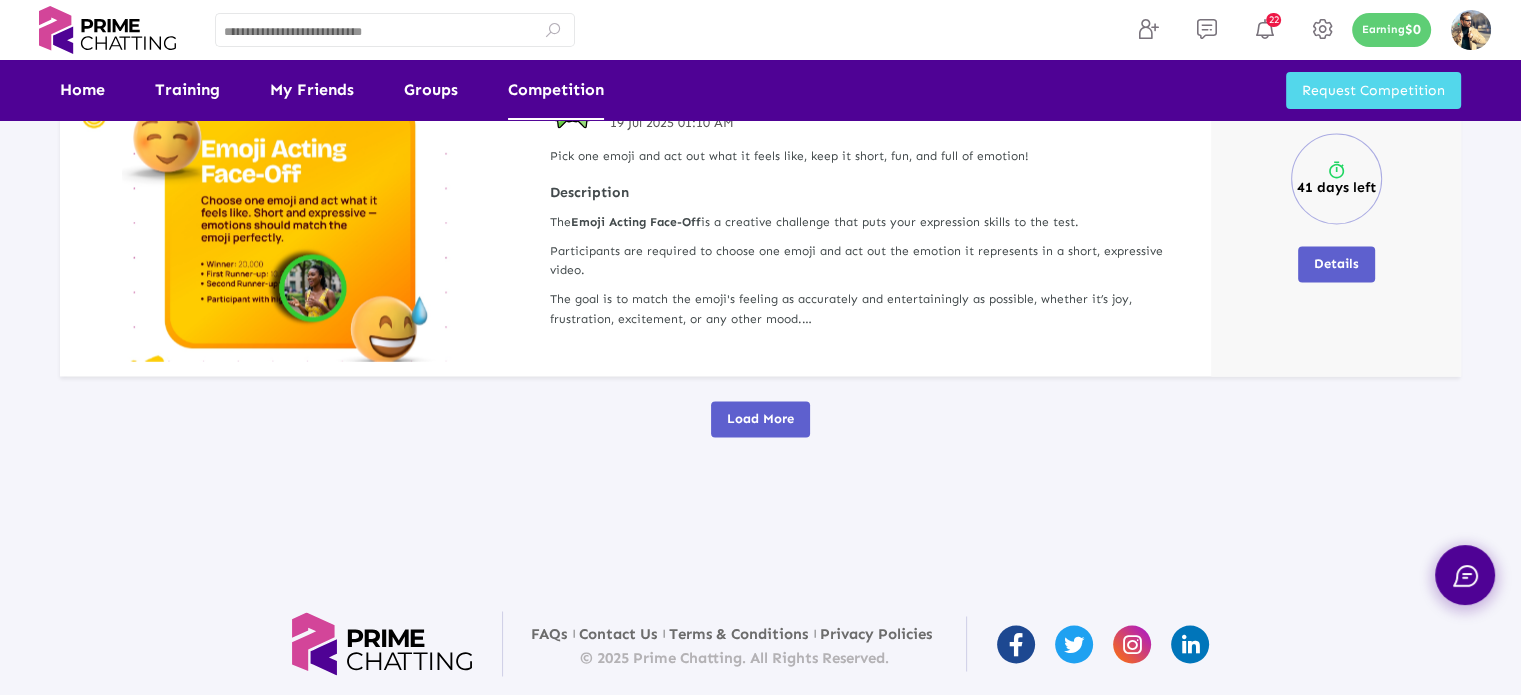 scroll, scrollTop: 3192, scrollLeft: 0, axis: vertical 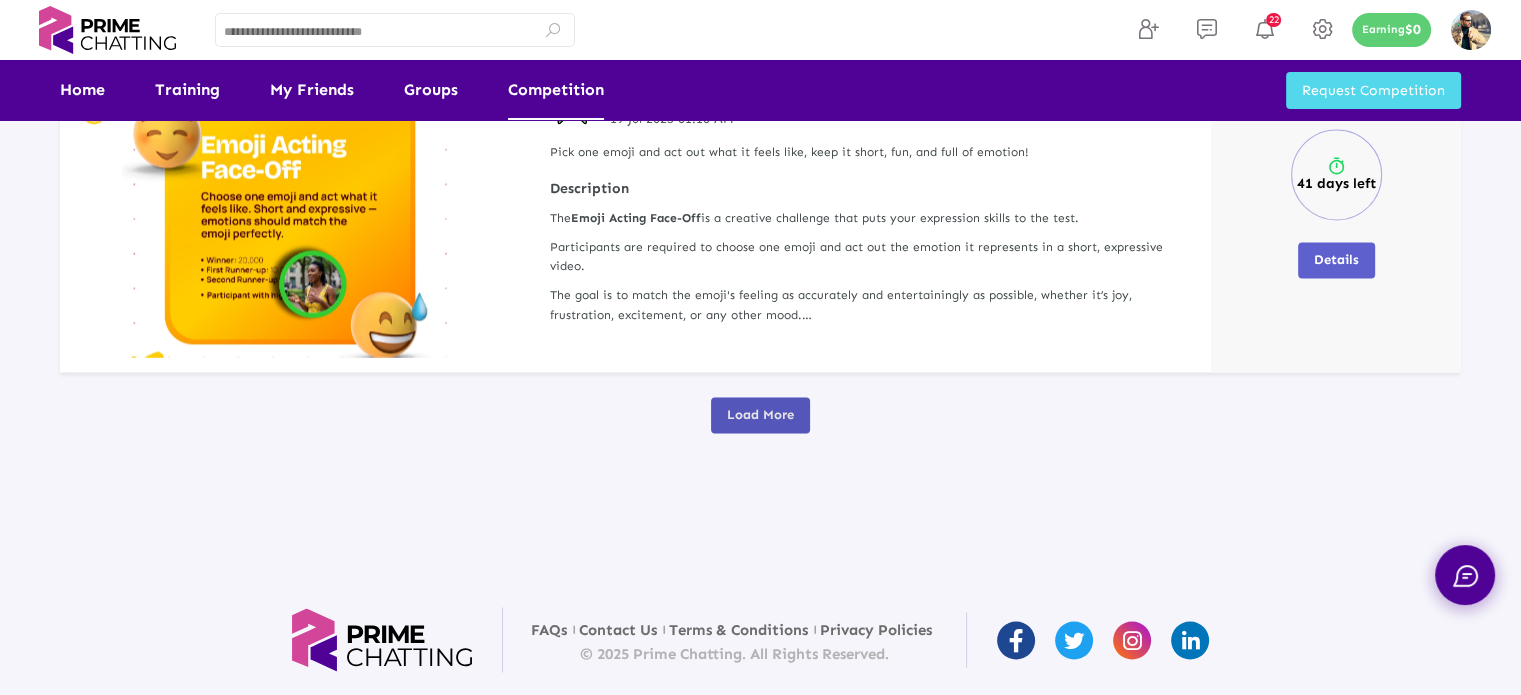 click on "Load More" 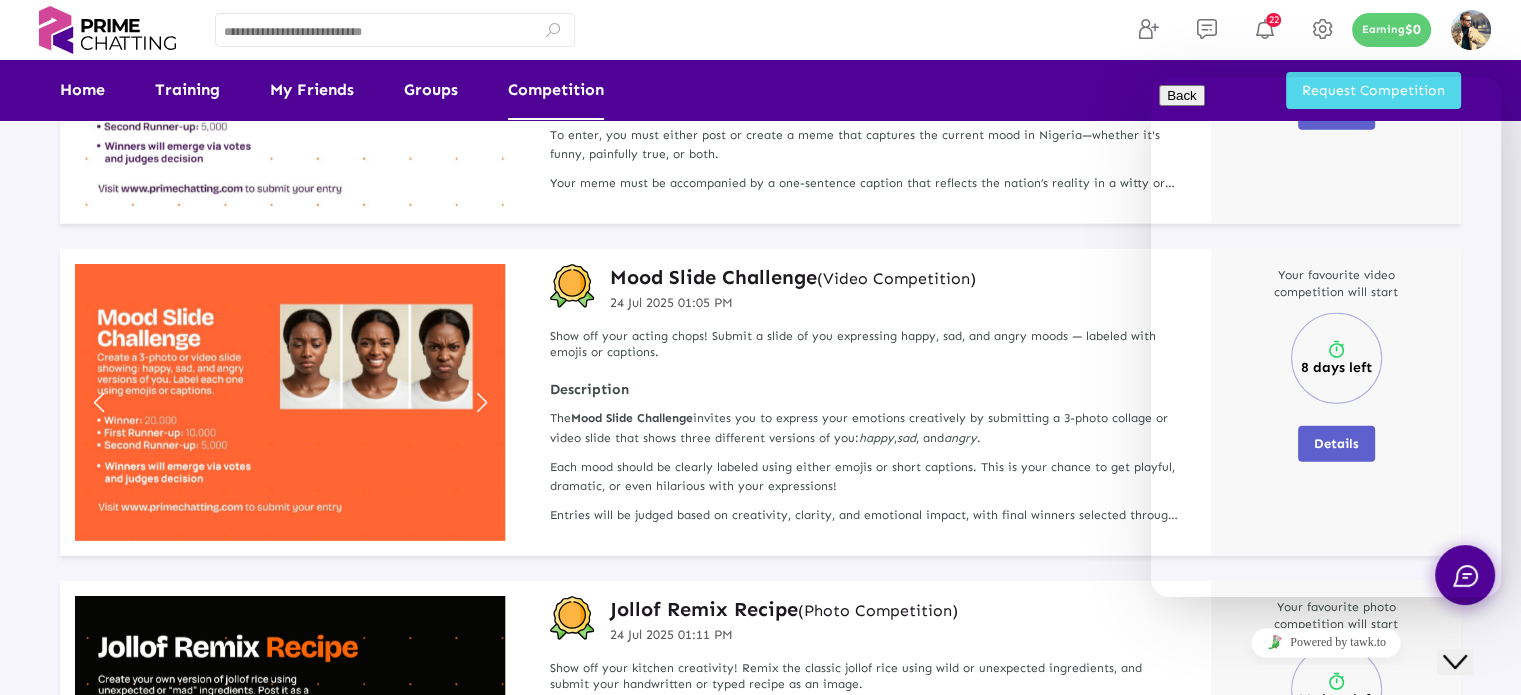 scroll, scrollTop: 5392, scrollLeft: 0, axis: vertical 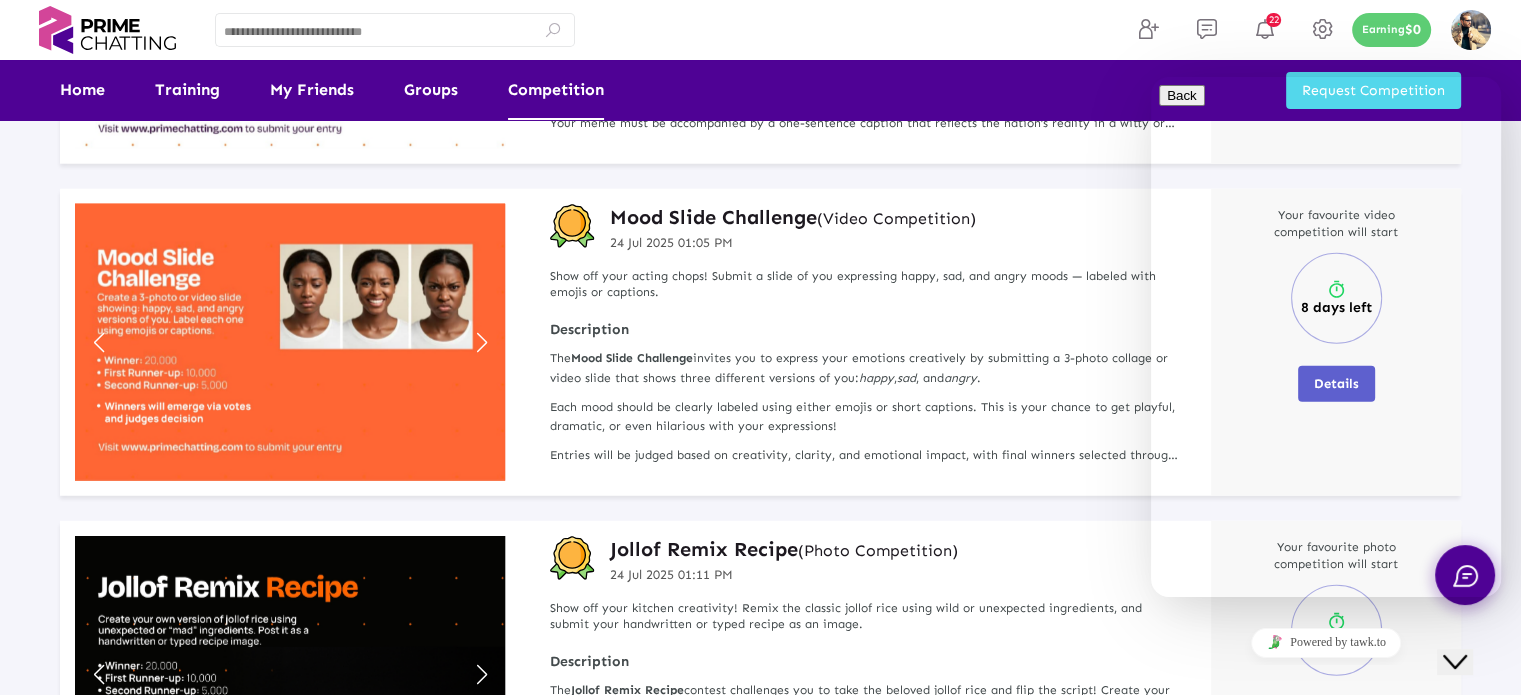 click on "Close Chat This icon closes the chat window." at bounding box center (1455, 662) 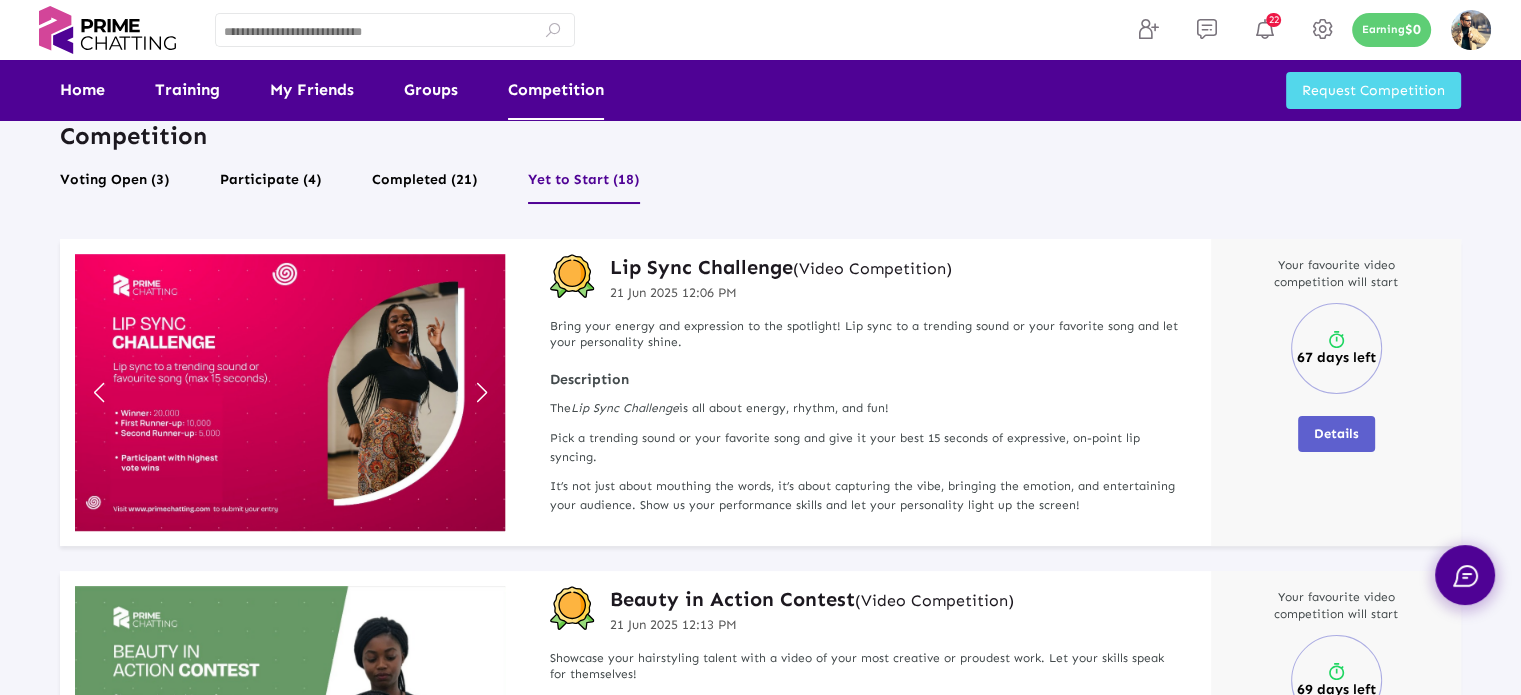 scroll, scrollTop: 0, scrollLeft: 0, axis: both 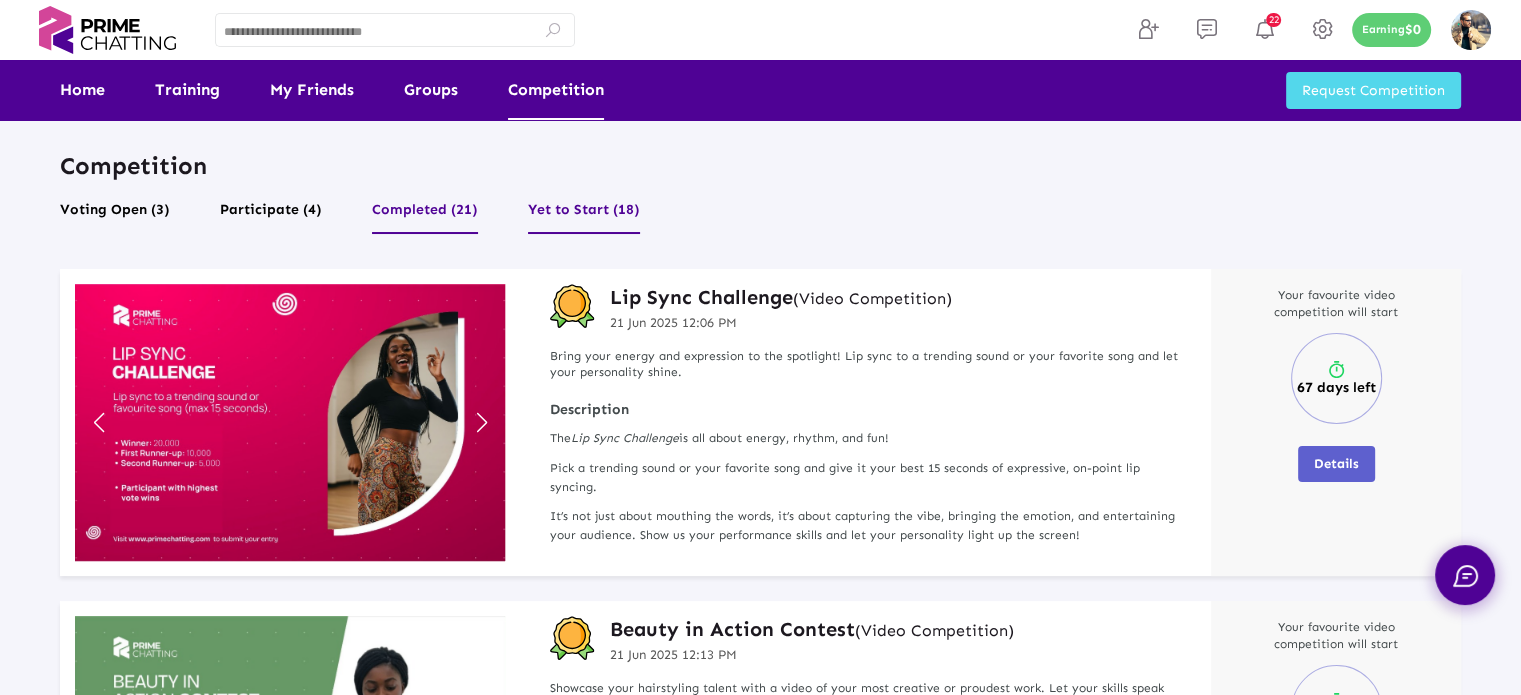 click on "Completed (21)" 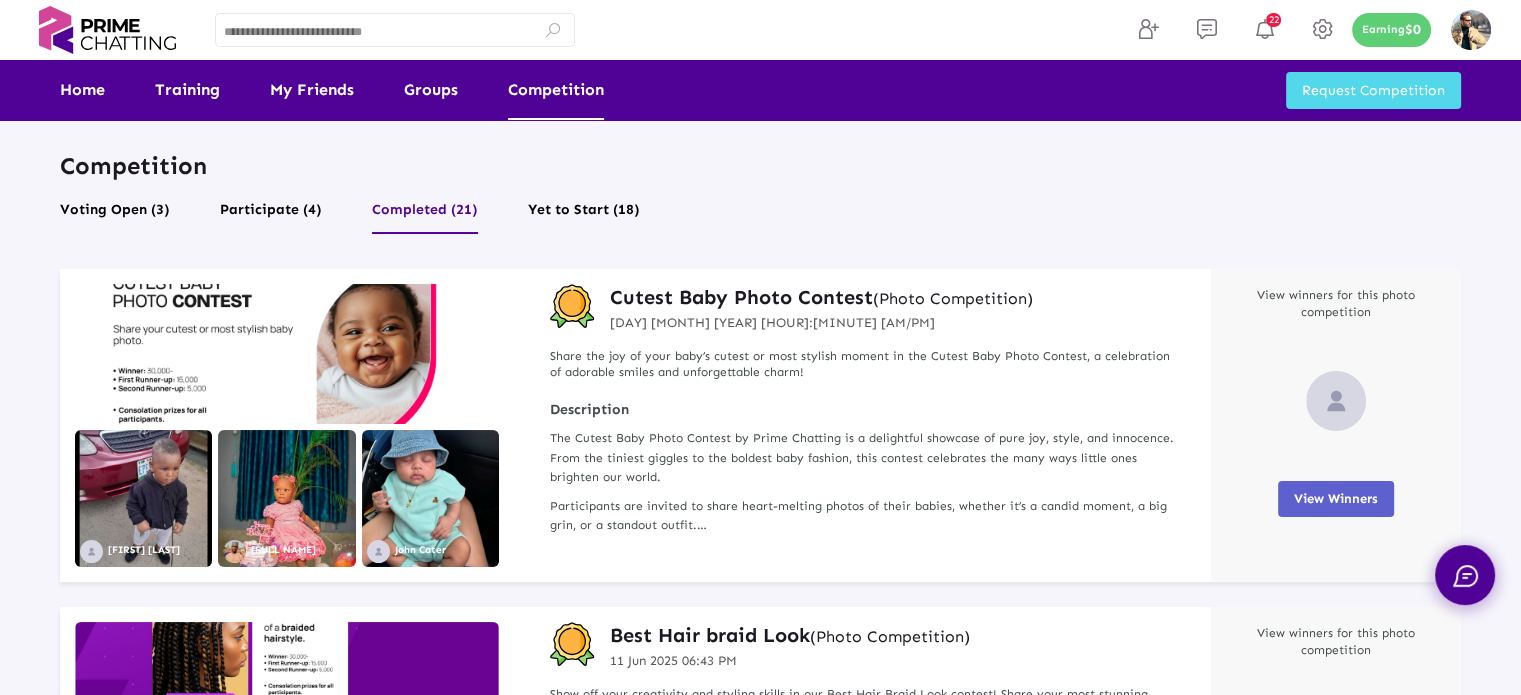 click on "View Winners" 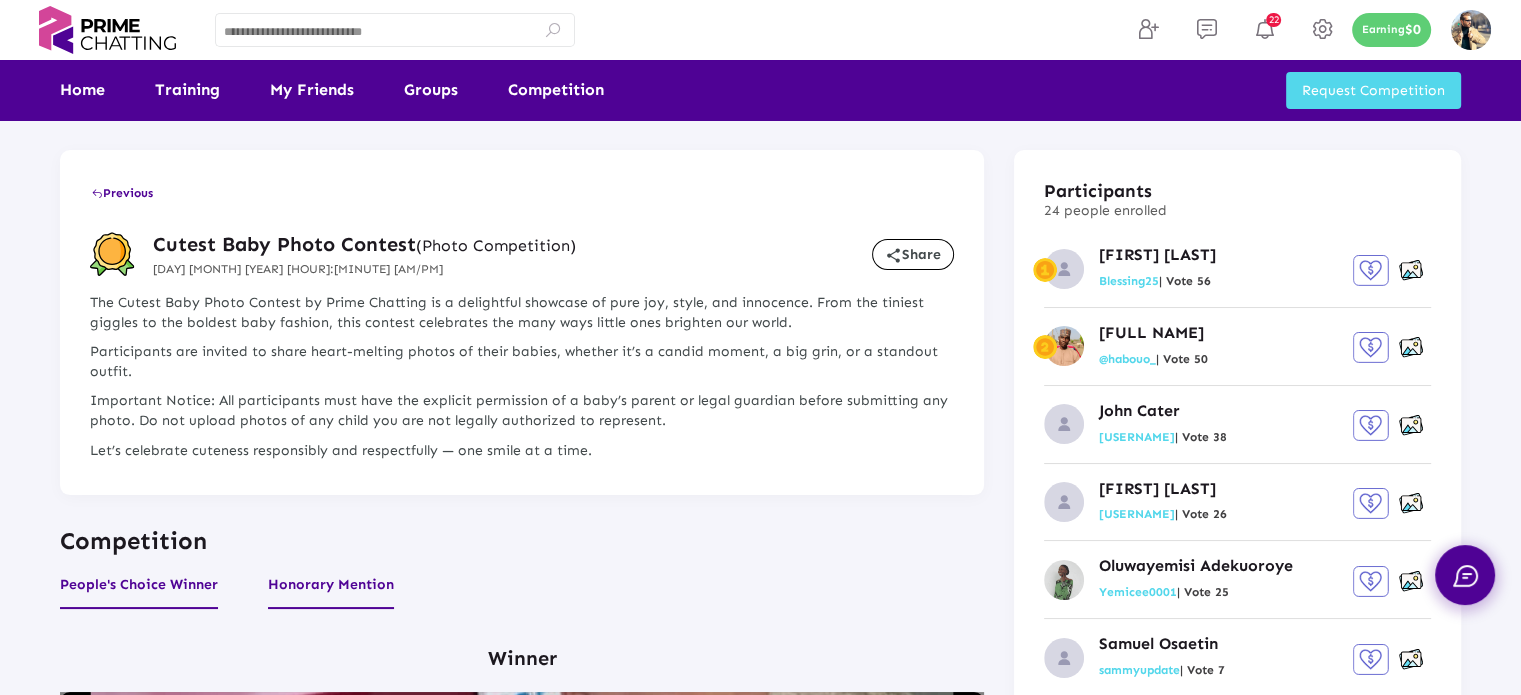 click on "Honorary Mention" 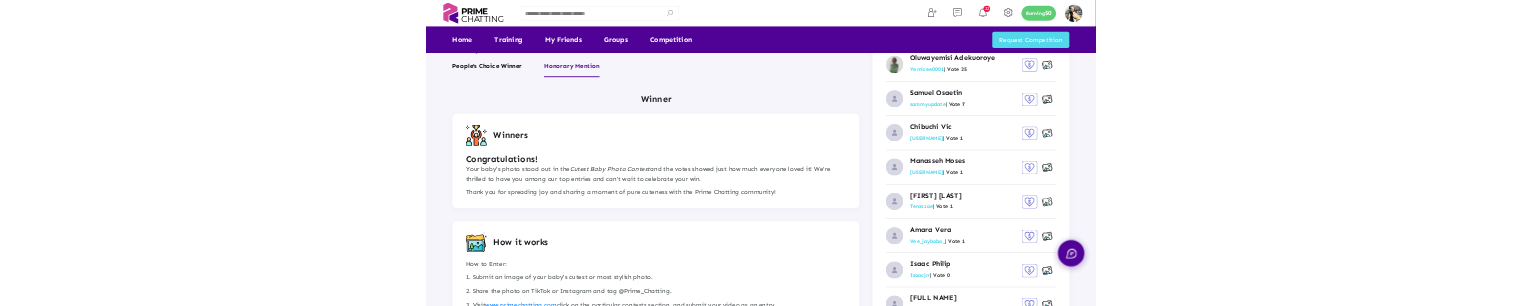 scroll, scrollTop: 400, scrollLeft: 0, axis: vertical 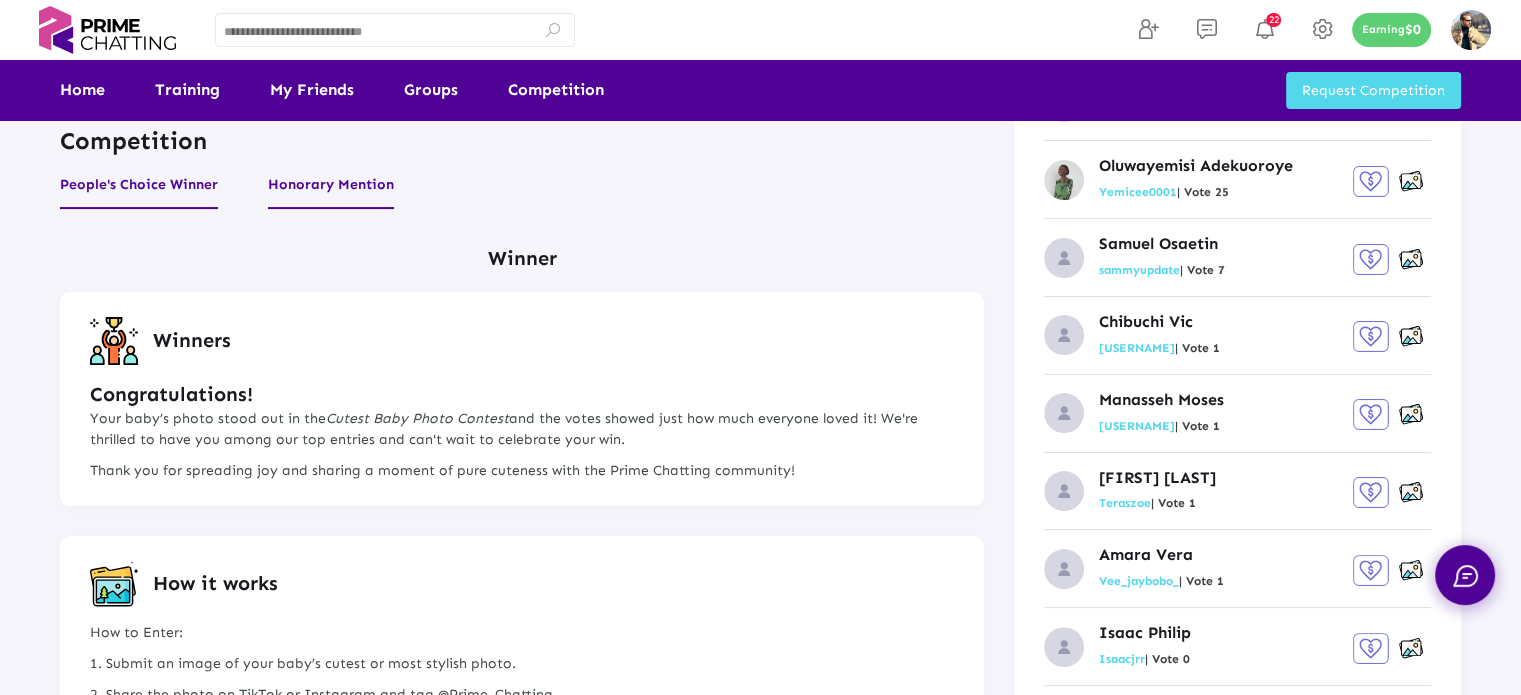 click on "People's Choice Winner" 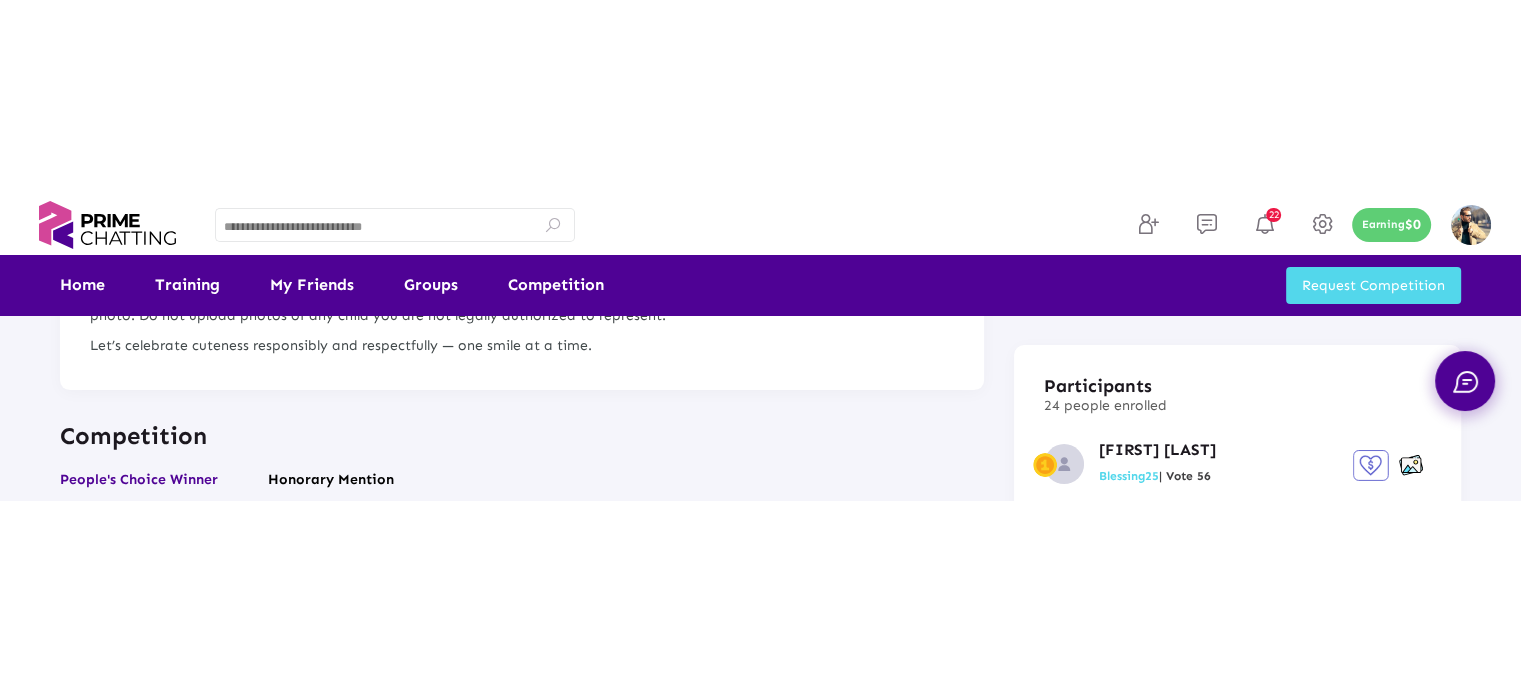 scroll, scrollTop: 400, scrollLeft: 0, axis: vertical 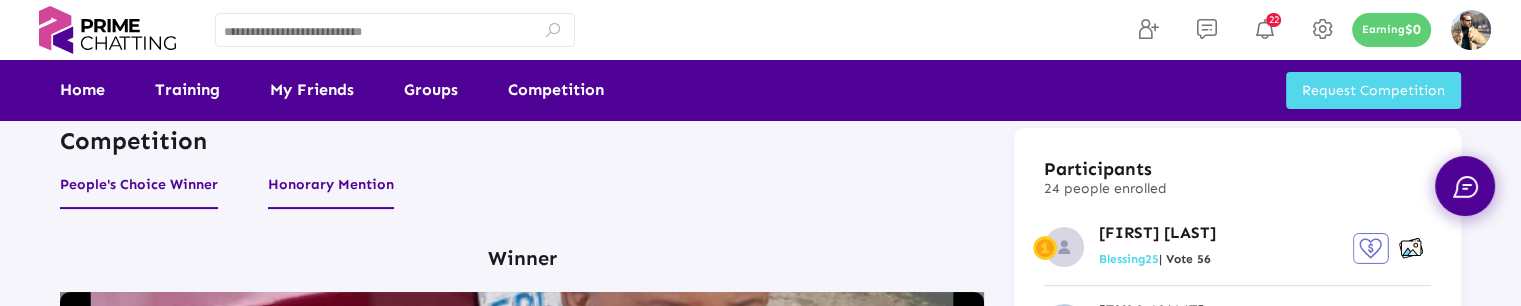 click on "Honorary Mention" 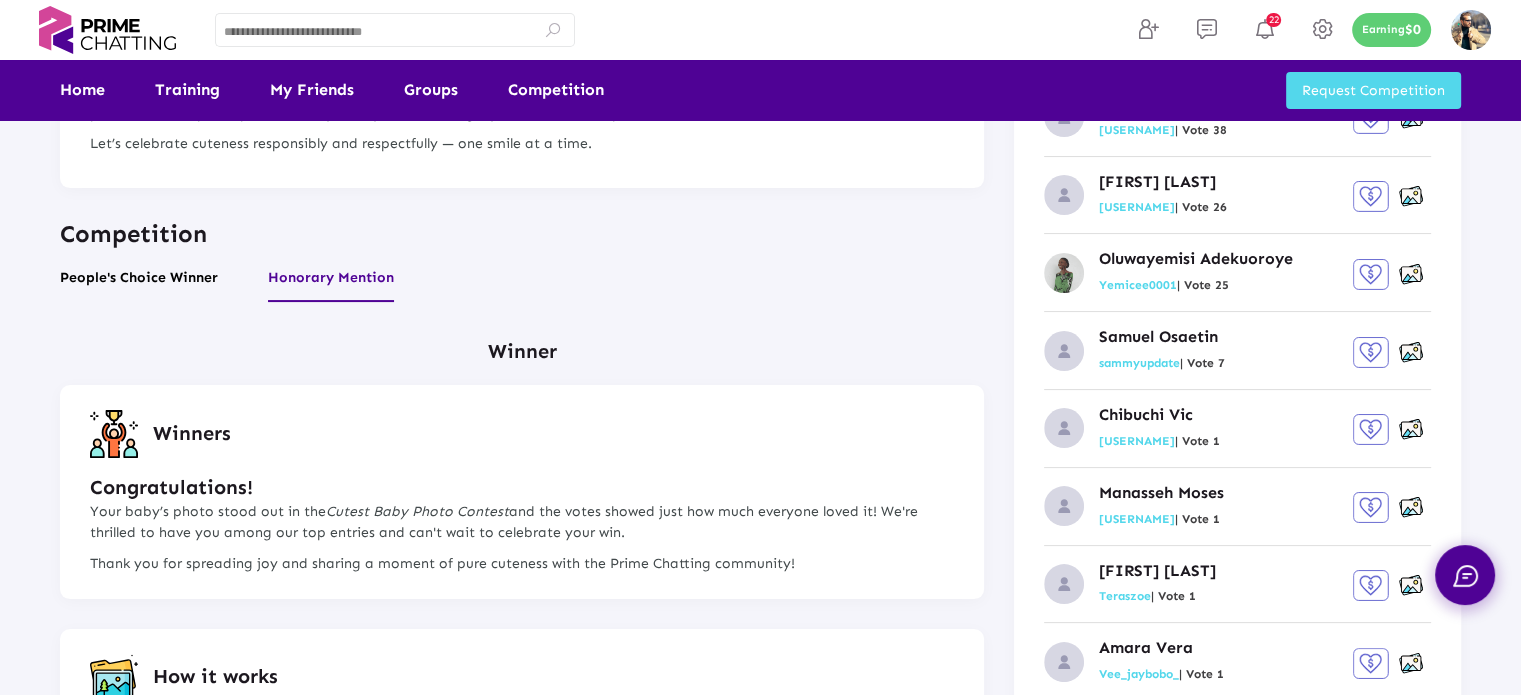 scroll, scrollTop: 300, scrollLeft: 0, axis: vertical 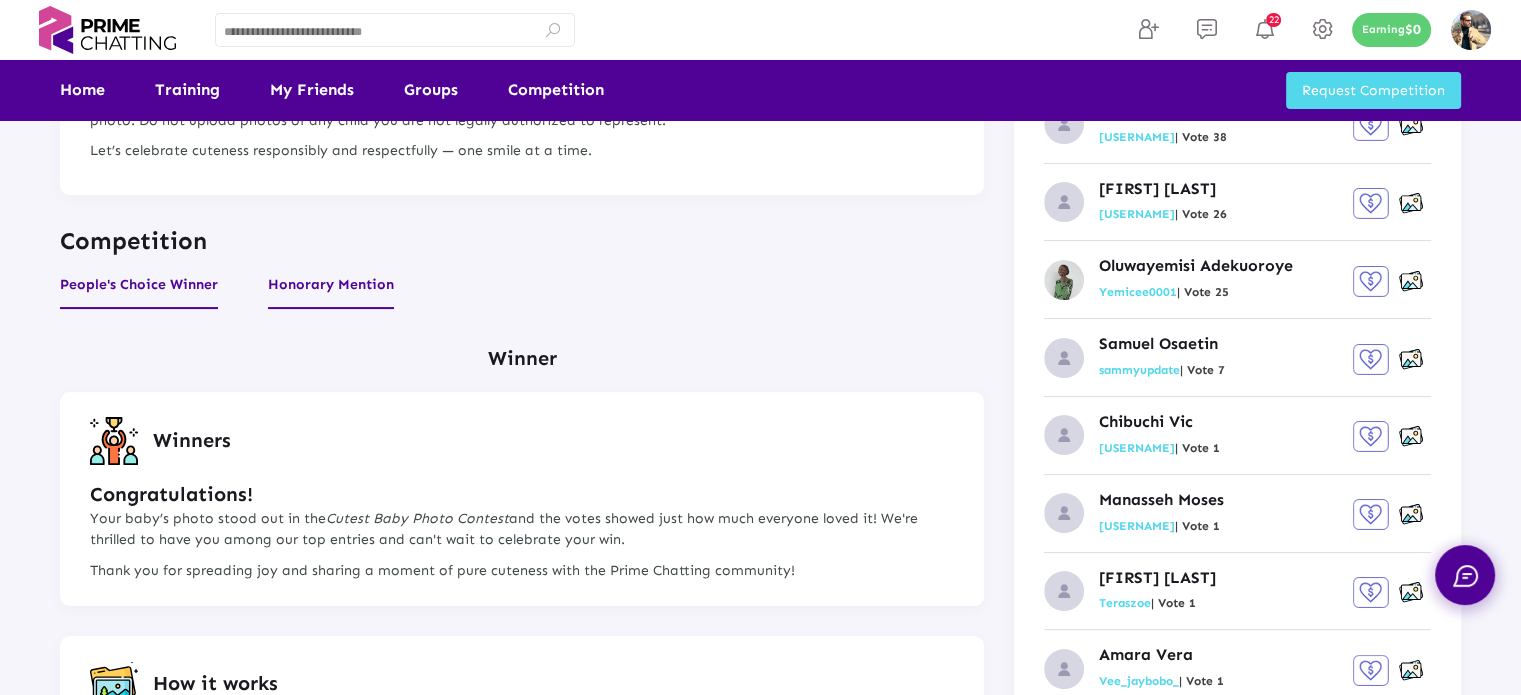 click on "People's Choice Winner" 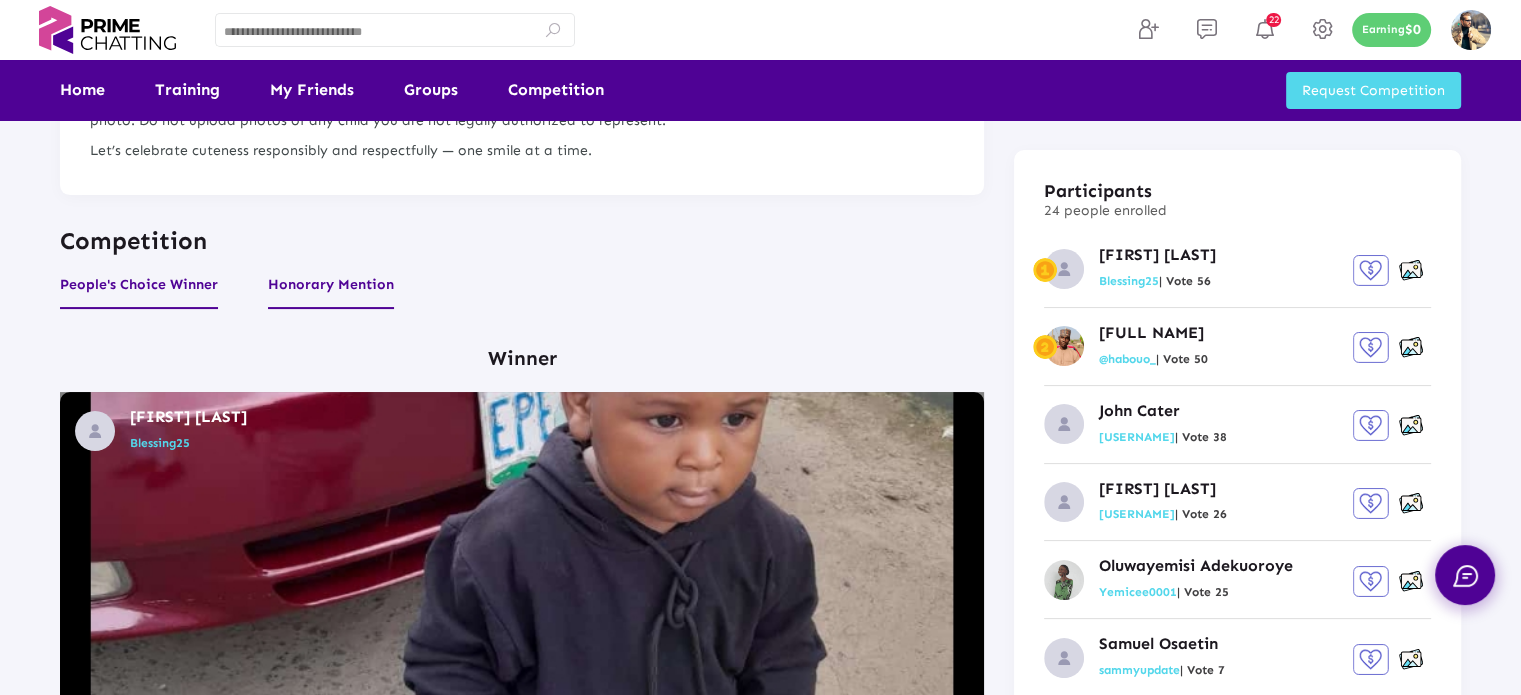 click on "Honorary Mention" 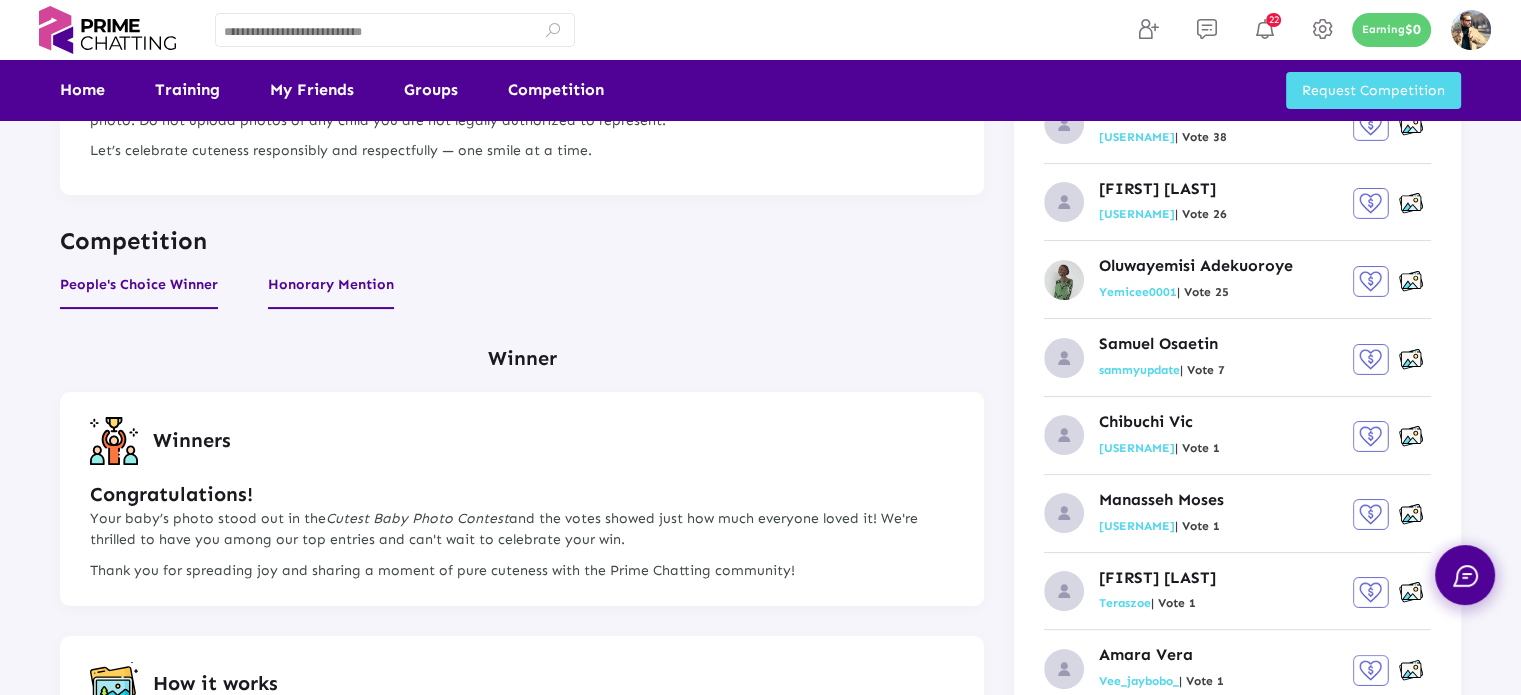 click on "People's Choice Winner" 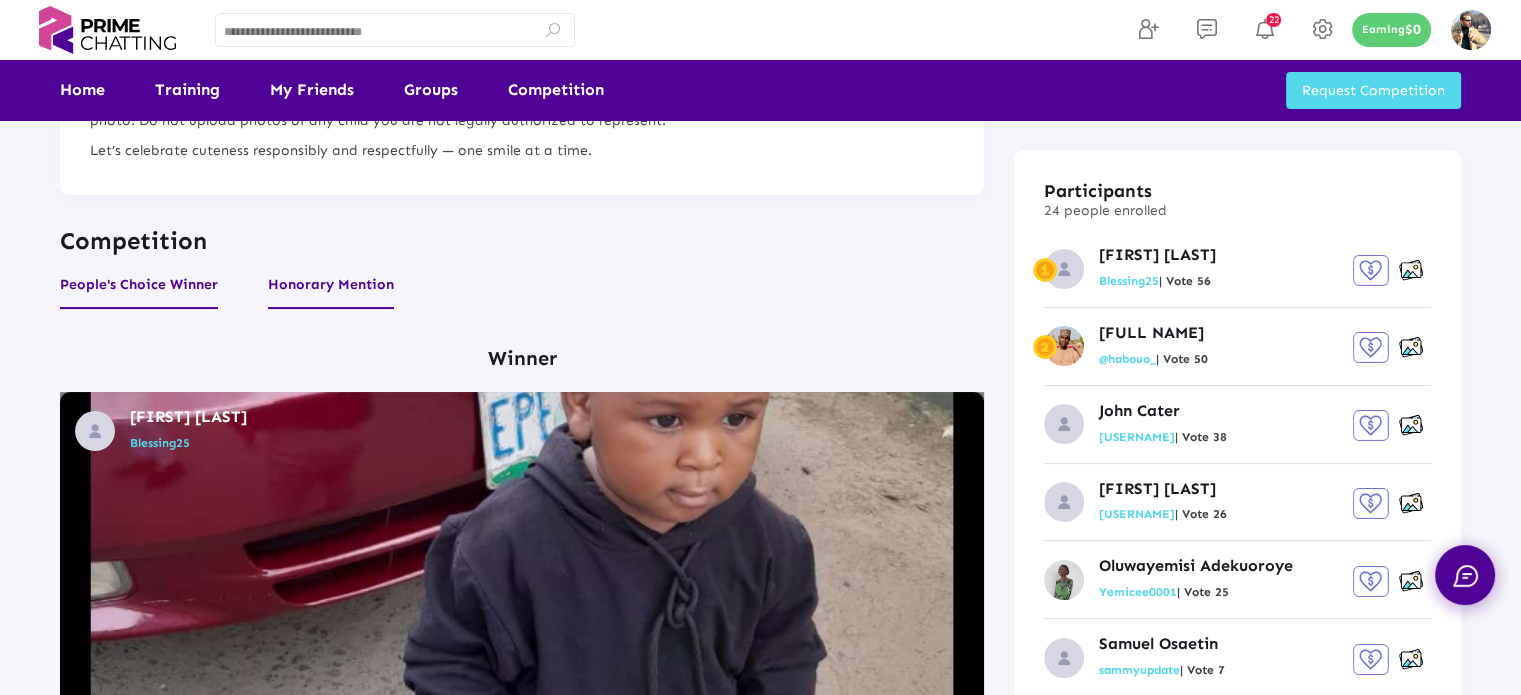 click on "Honorary Mention" 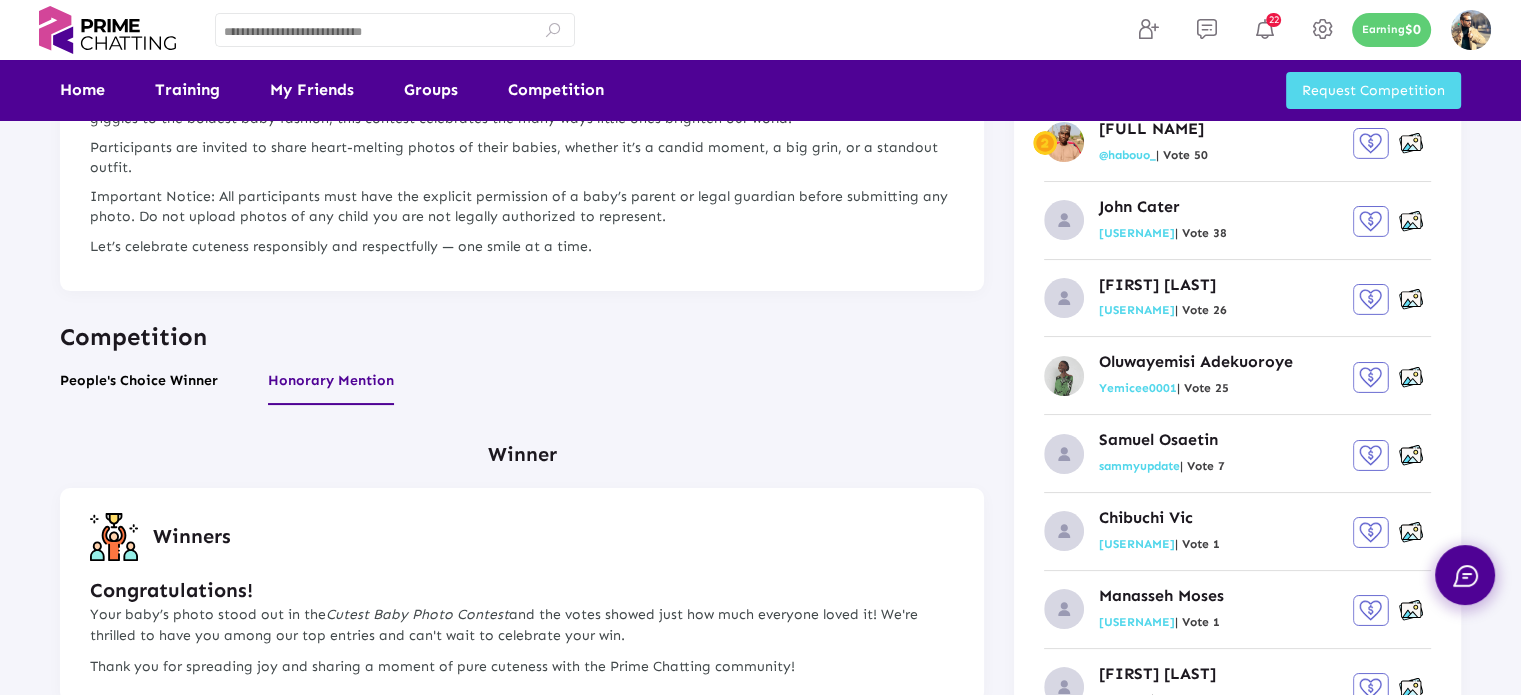scroll, scrollTop: 0, scrollLeft: 0, axis: both 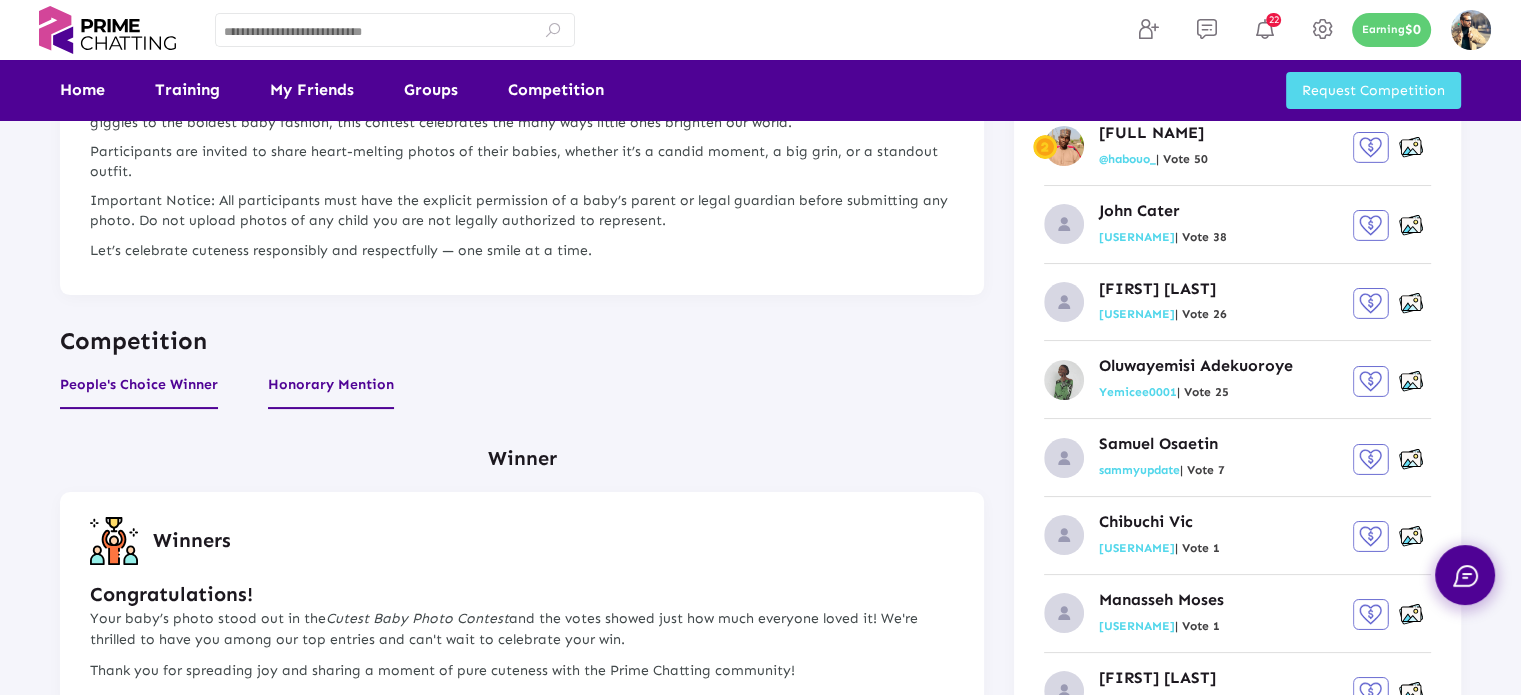 click on "People's Choice Winner" 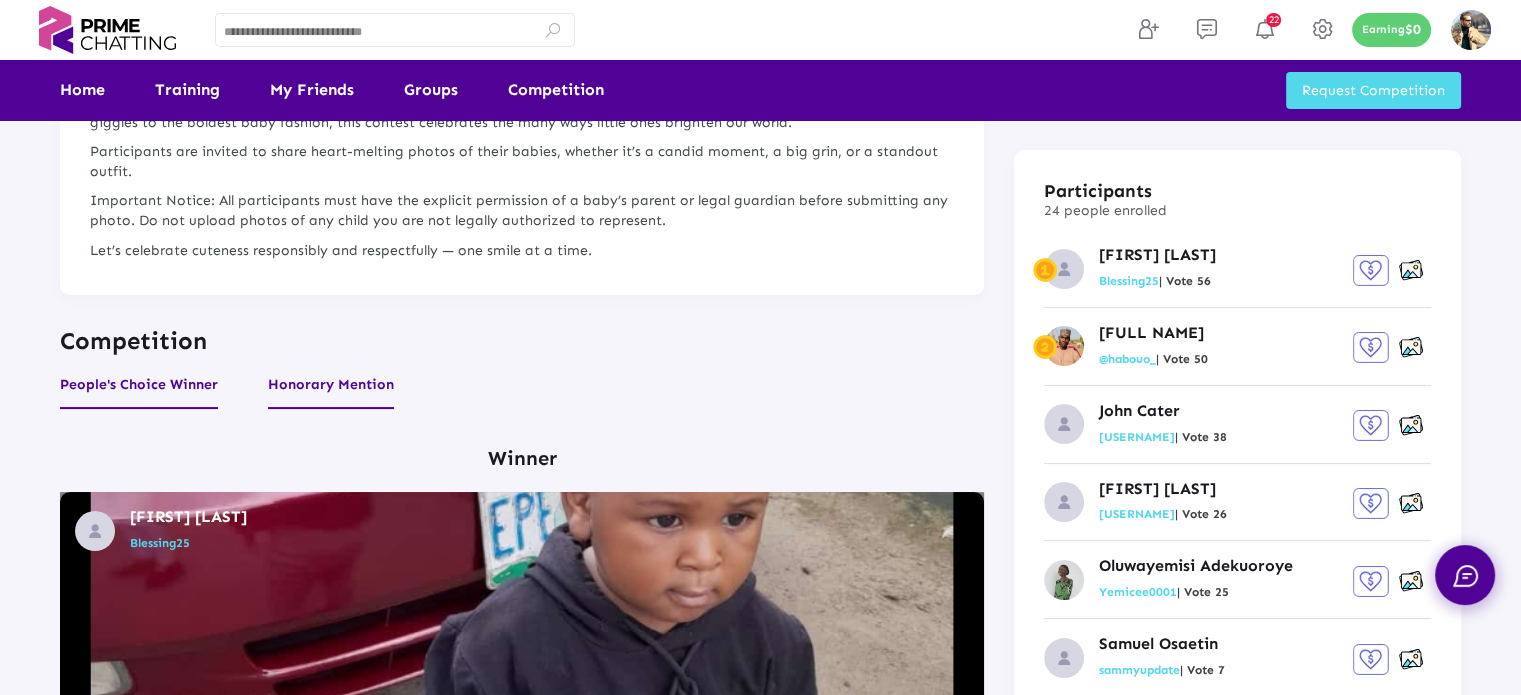 click on "Honorary Mention" 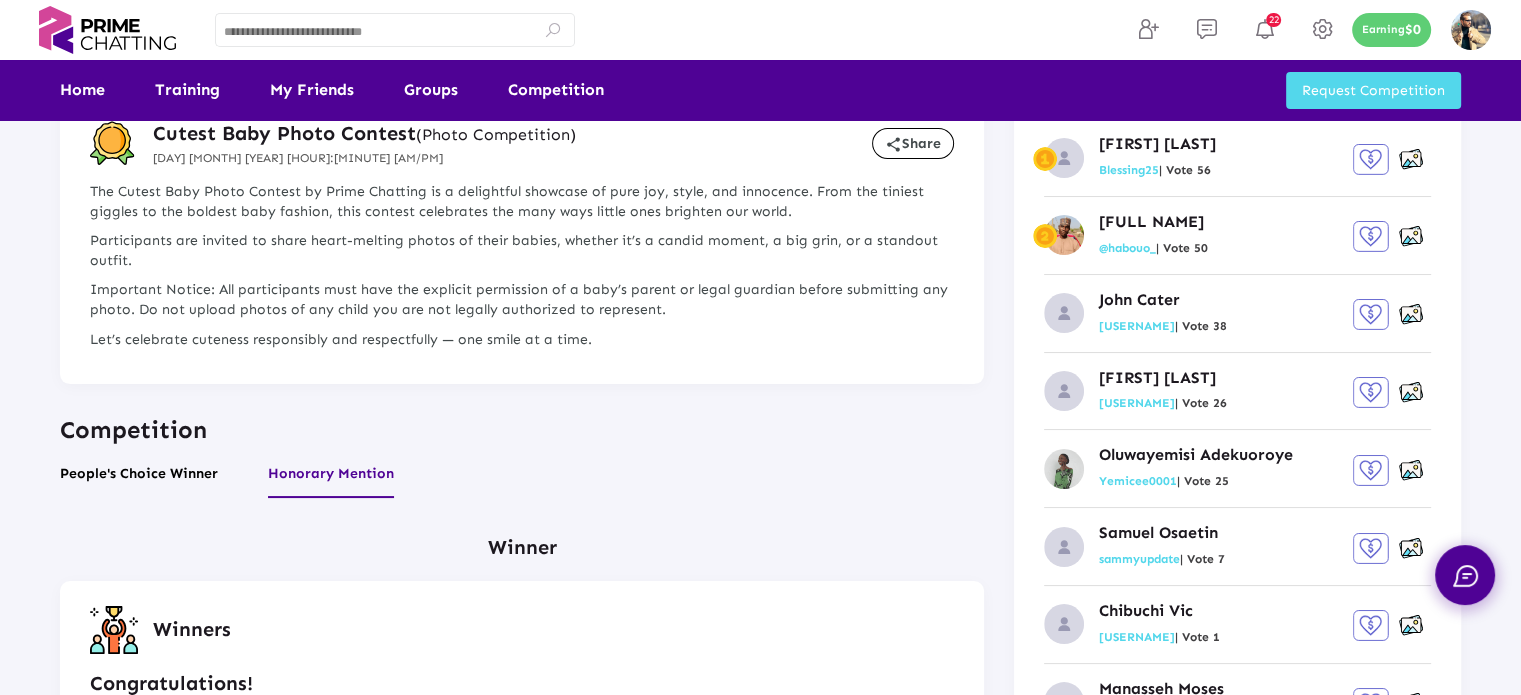 scroll, scrollTop: 0, scrollLeft: 0, axis: both 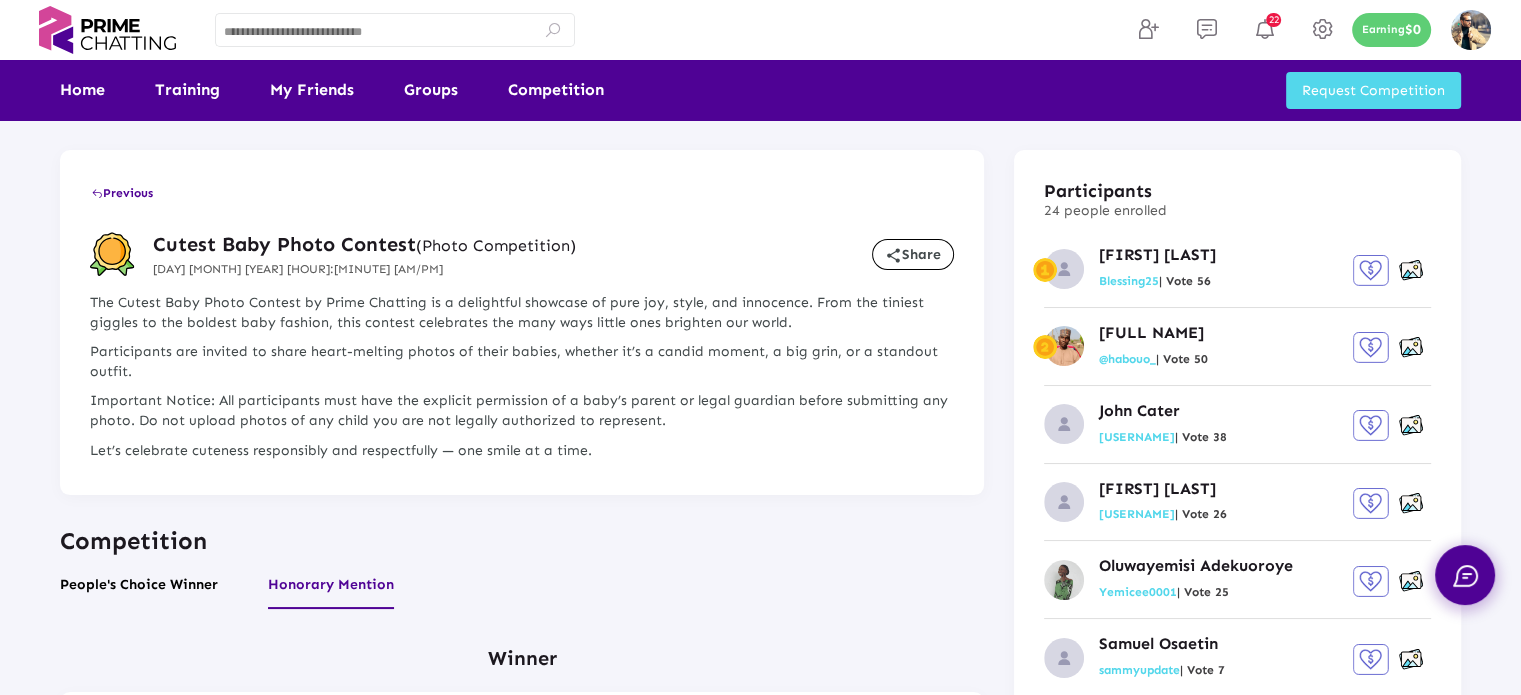 type 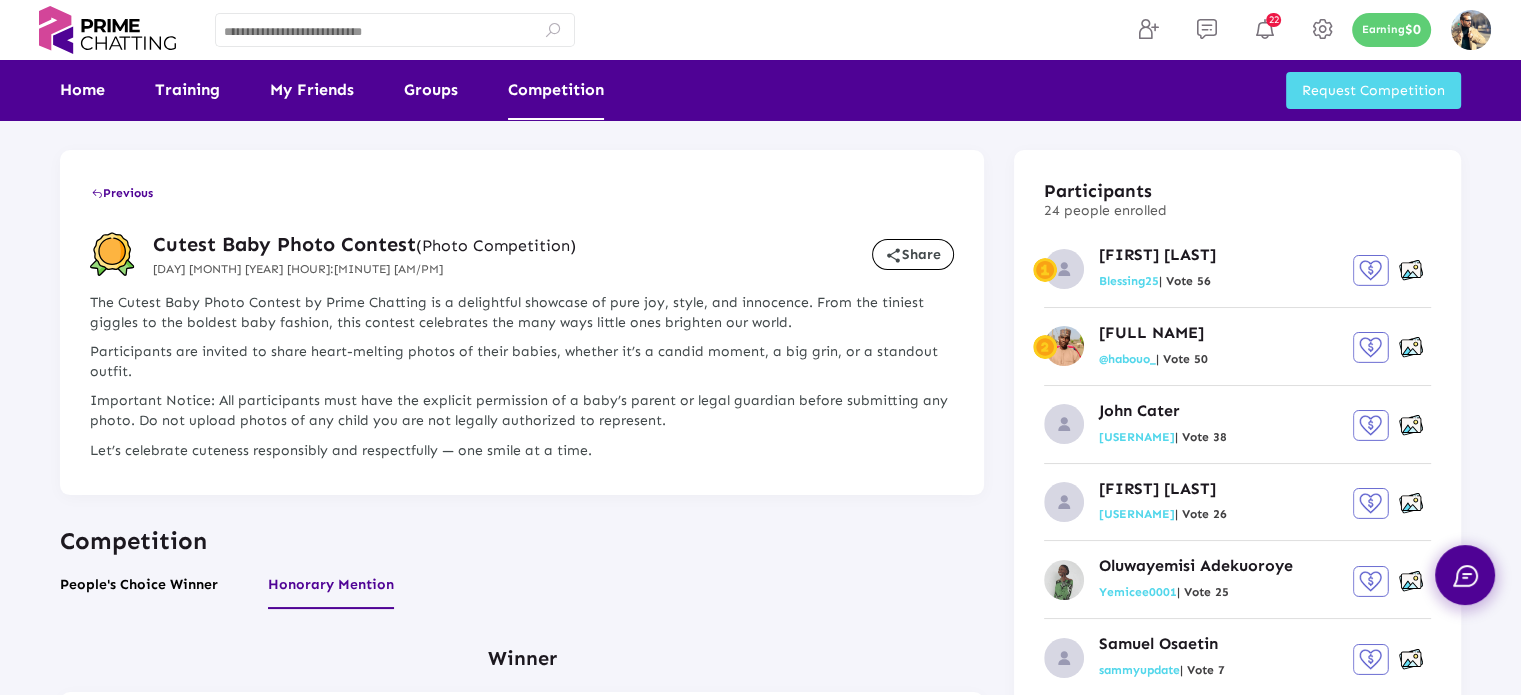 click on "Competition" at bounding box center [556, 90] 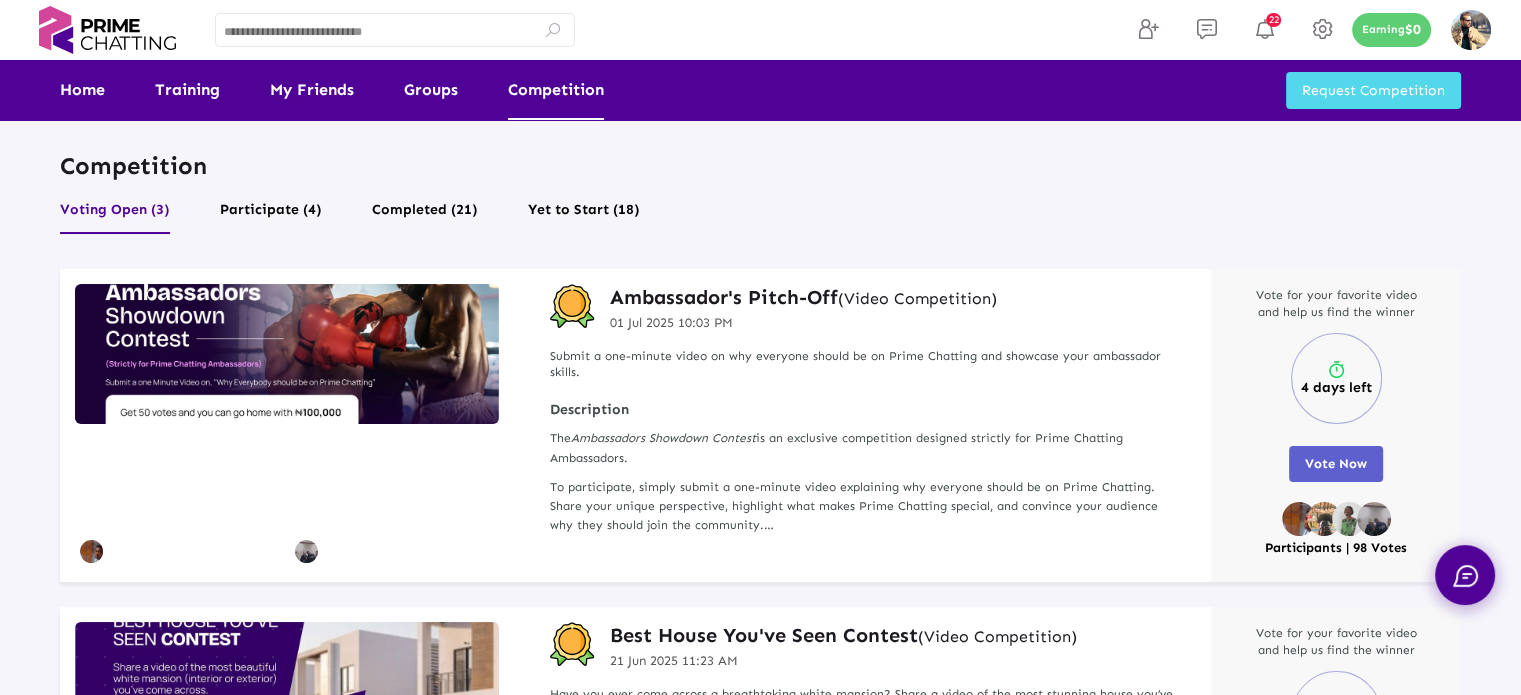 click on "Ambassador's Pitch-Off   (Video Competition)" 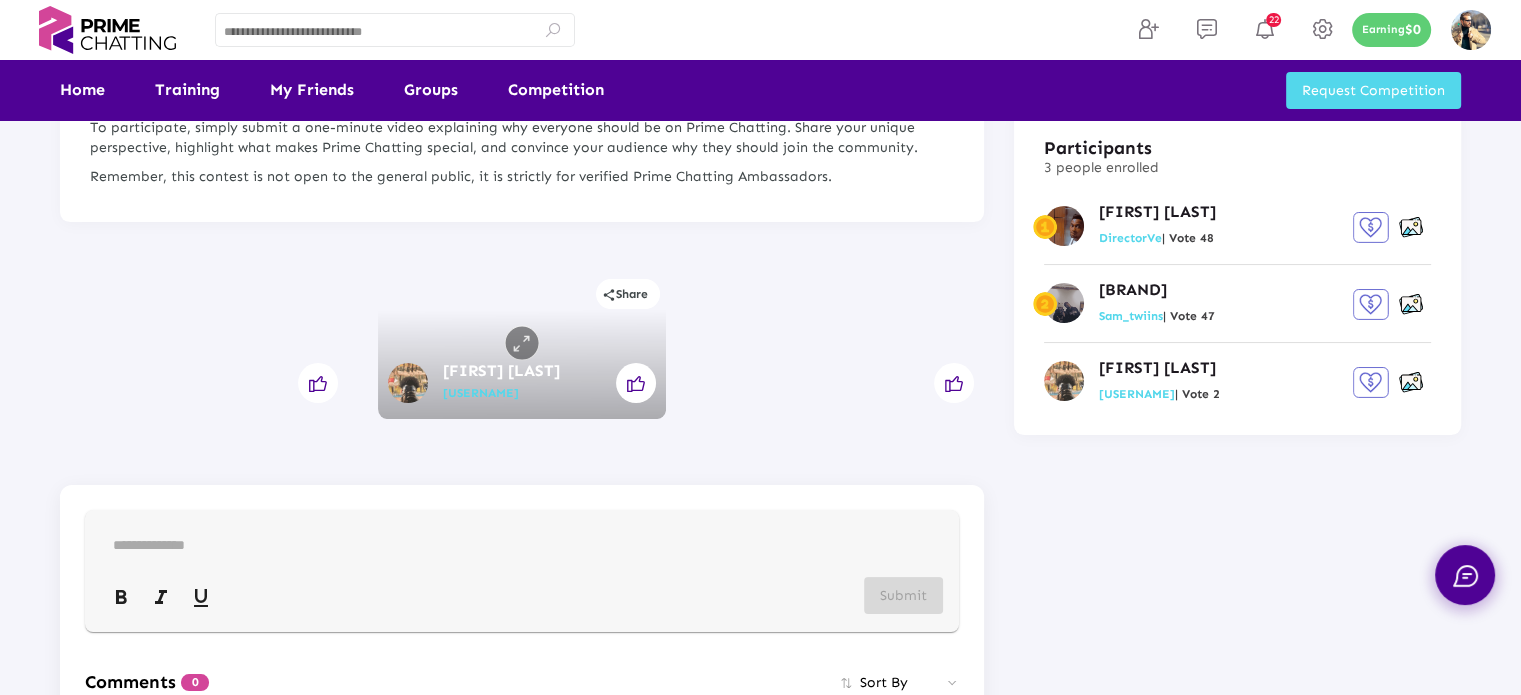 scroll, scrollTop: 500, scrollLeft: 0, axis: vertical 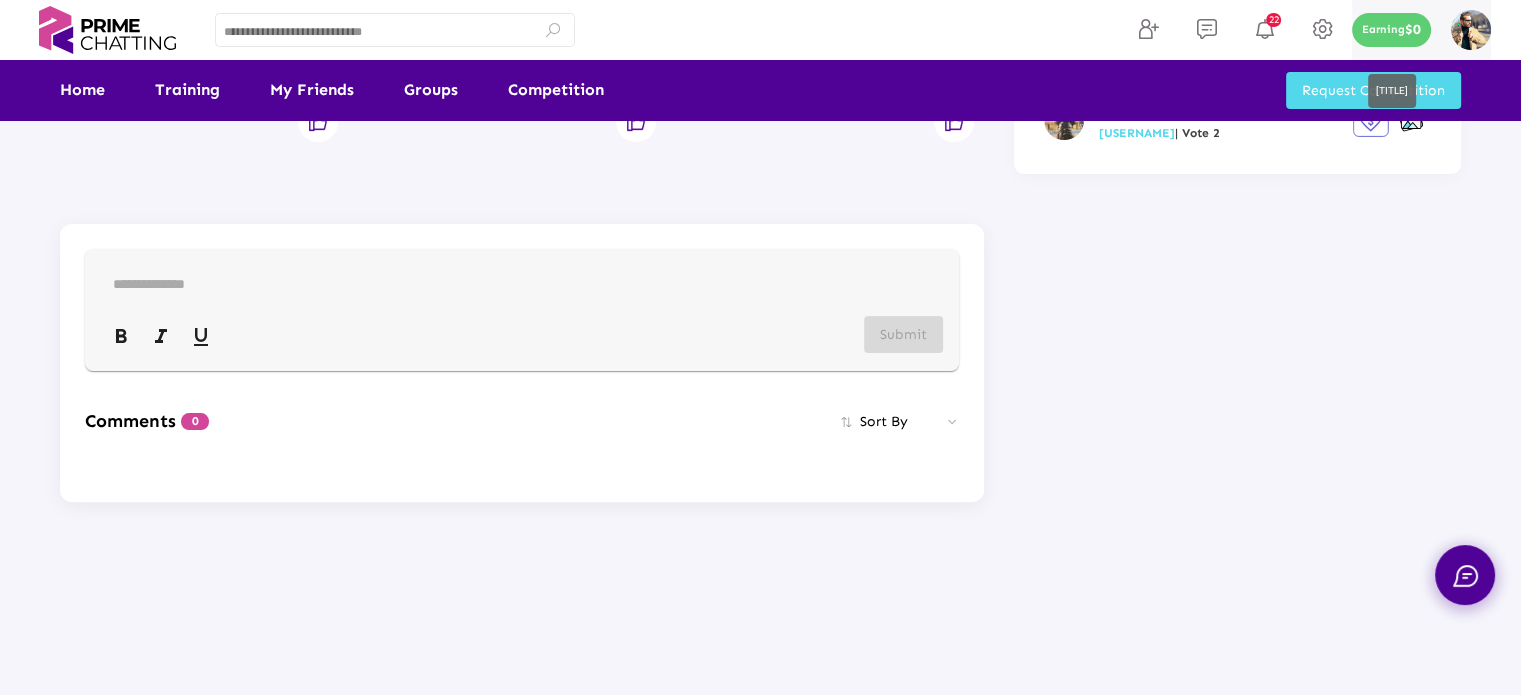 click at bounding box center [1471, 30] 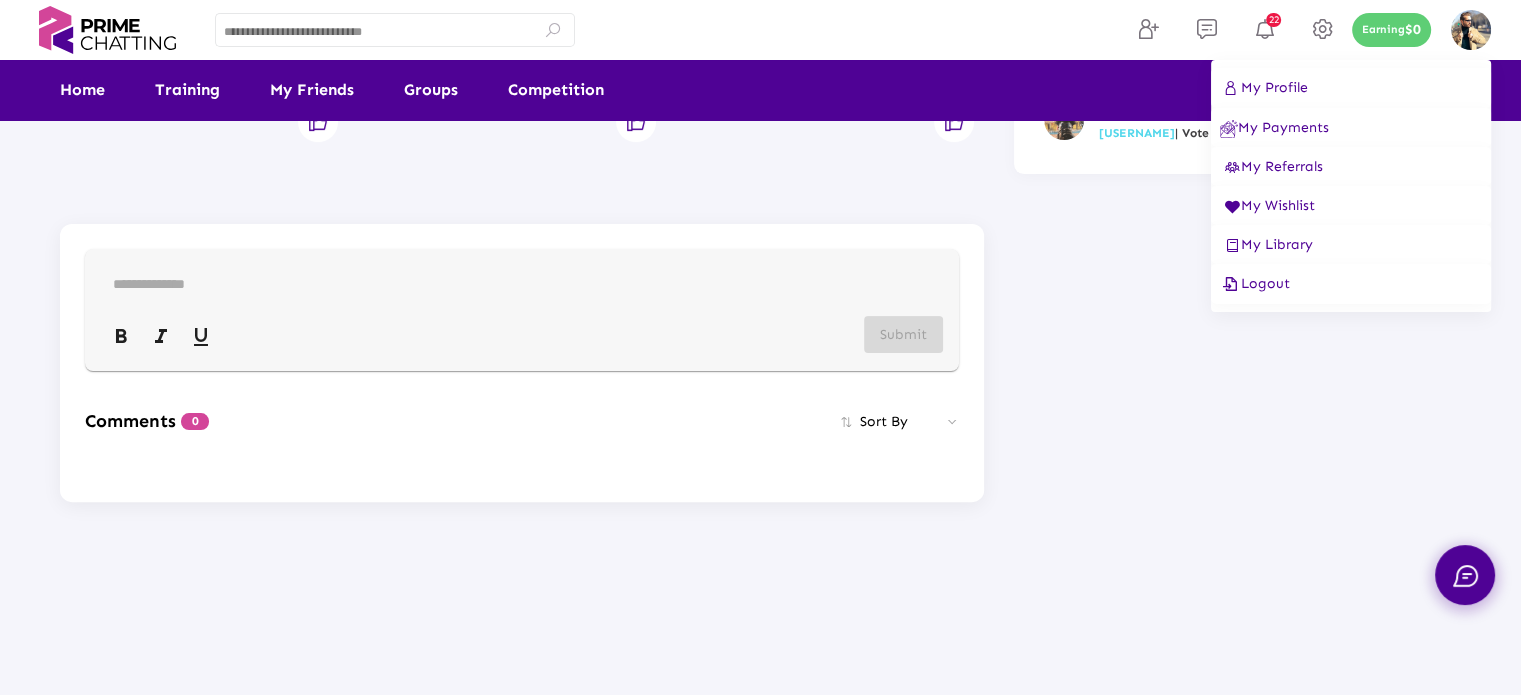 click on "Logout" at bounding box center [1255, 283] 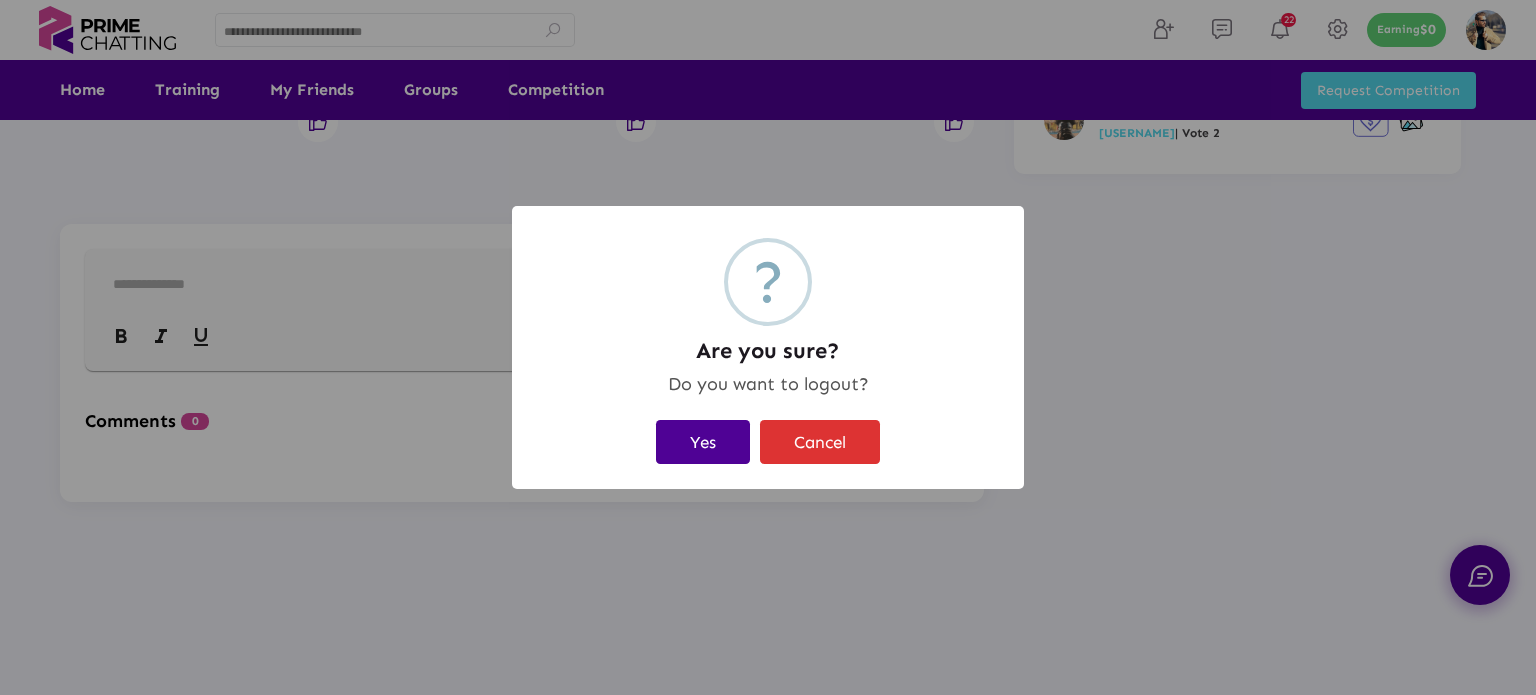 click on "Yes" at bounding box center (703, 441) 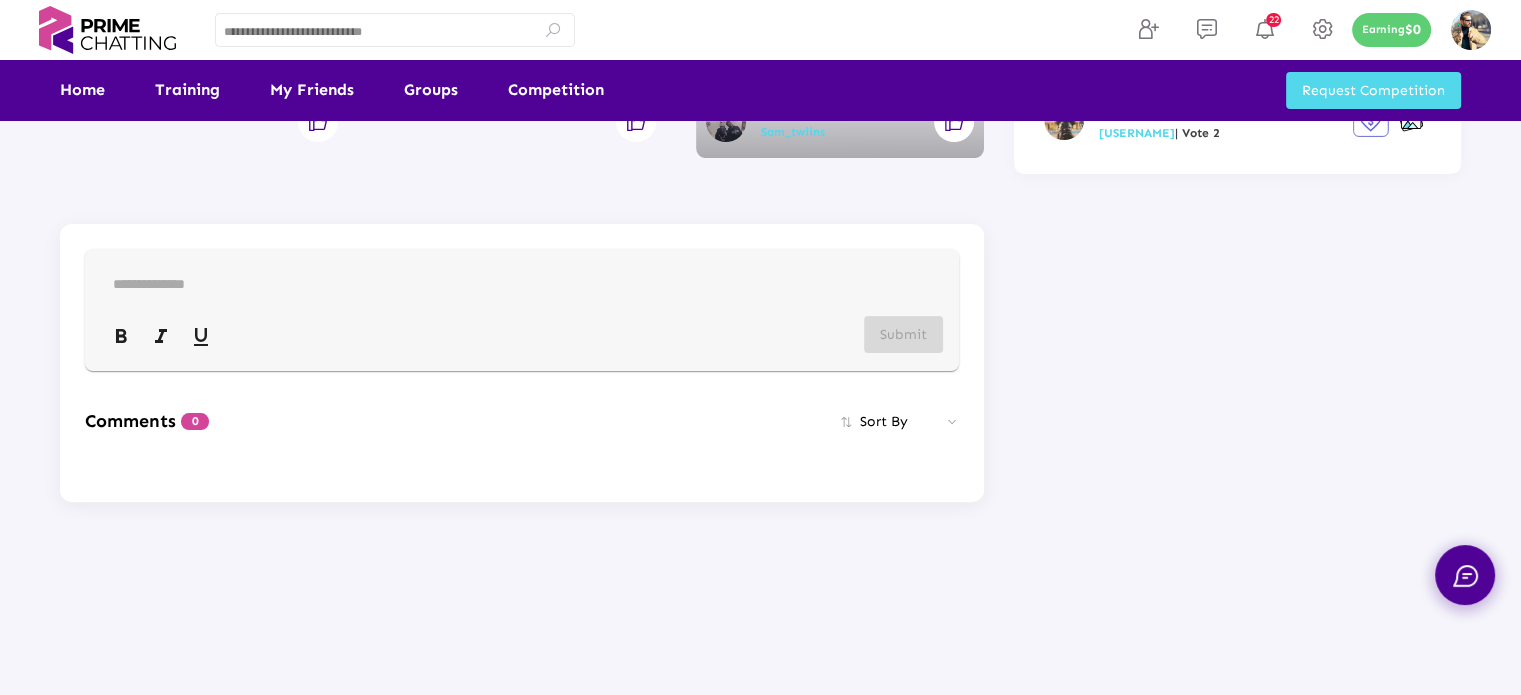 scroll, scrollTop: 0, scrollLeft: 0, axis: both 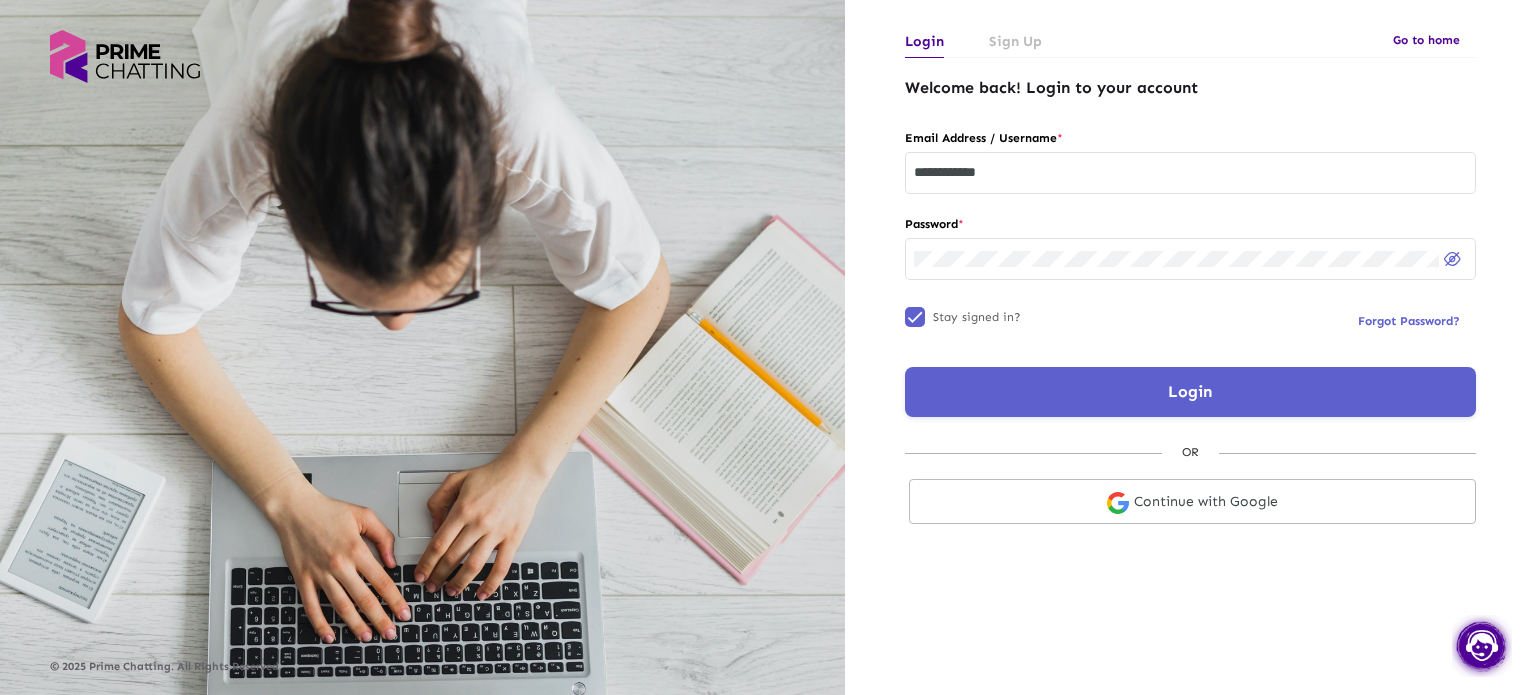 click on "Go to home" 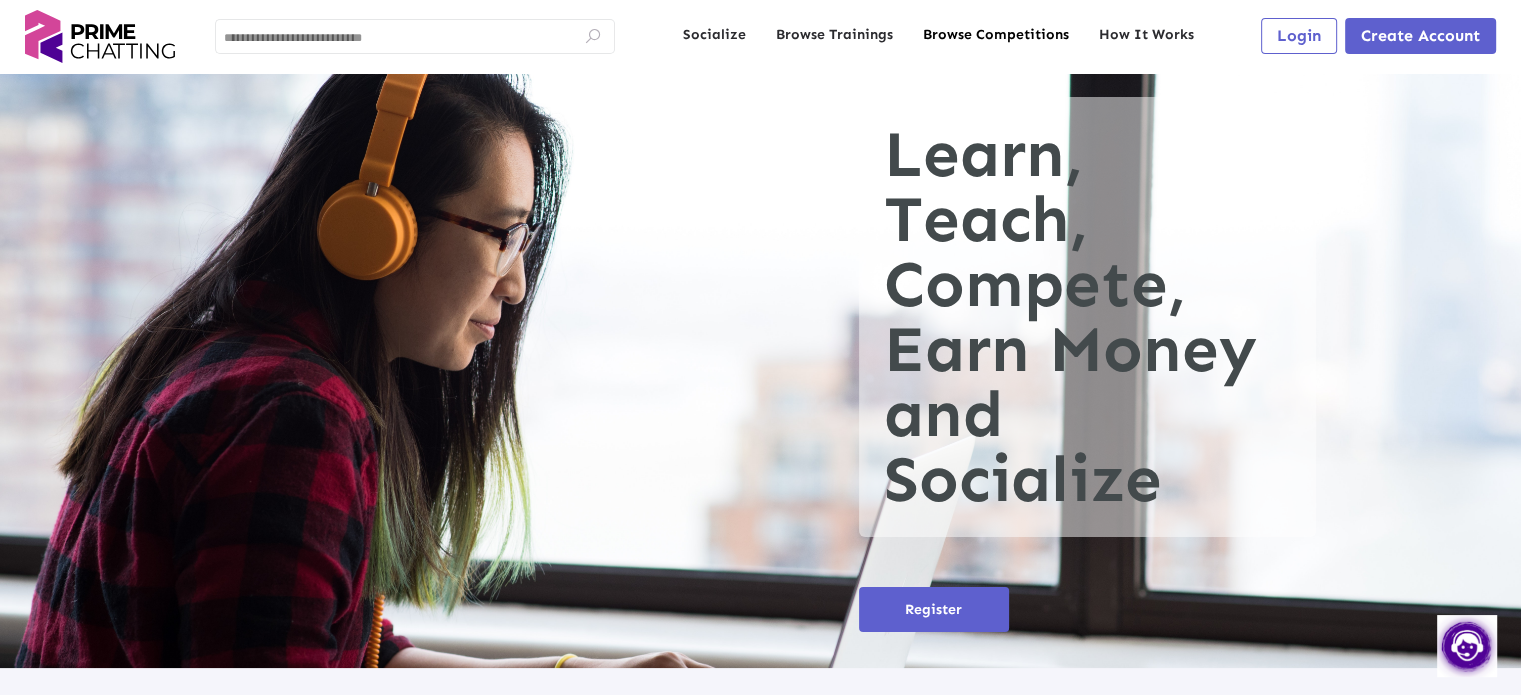 click on "Browse Competitions" at bounding box center (996, 35) 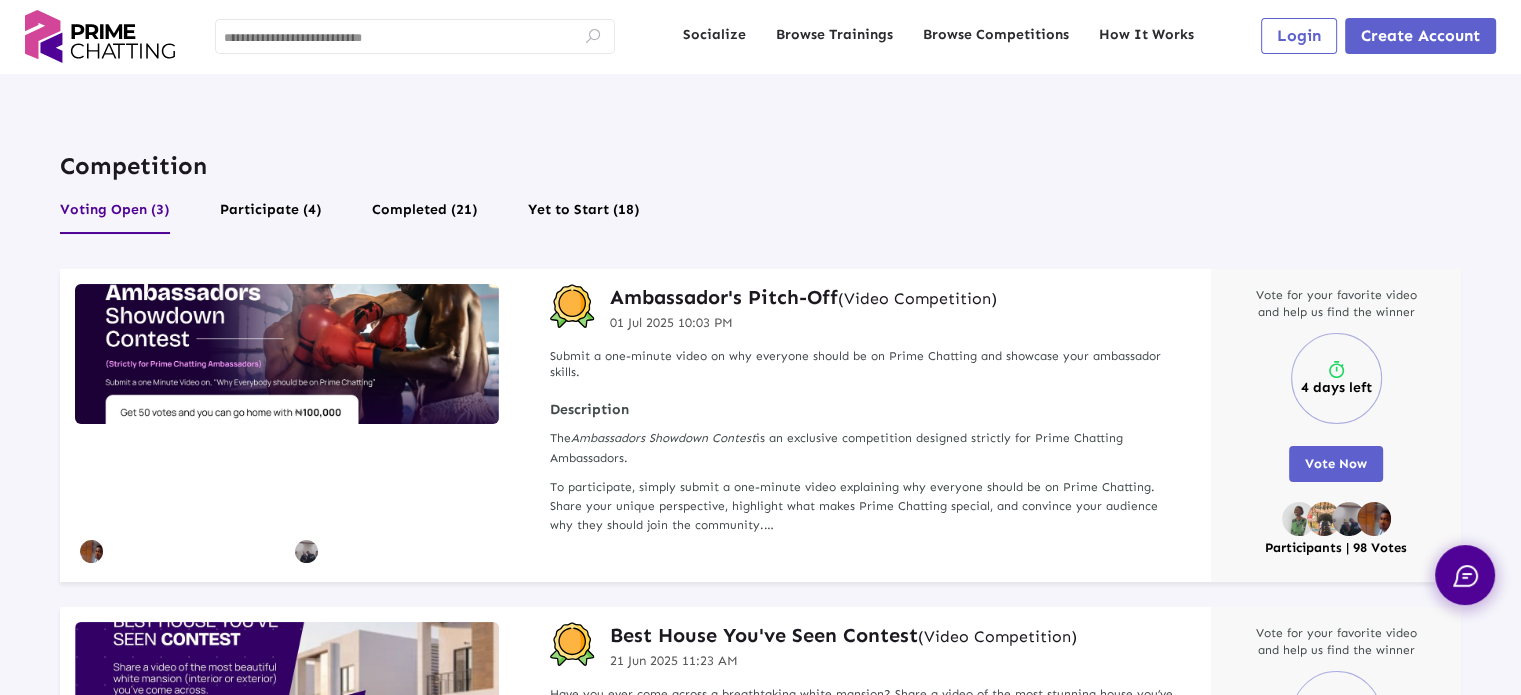 click on "Ambassador's Pitch-Off   (Video Competition)" 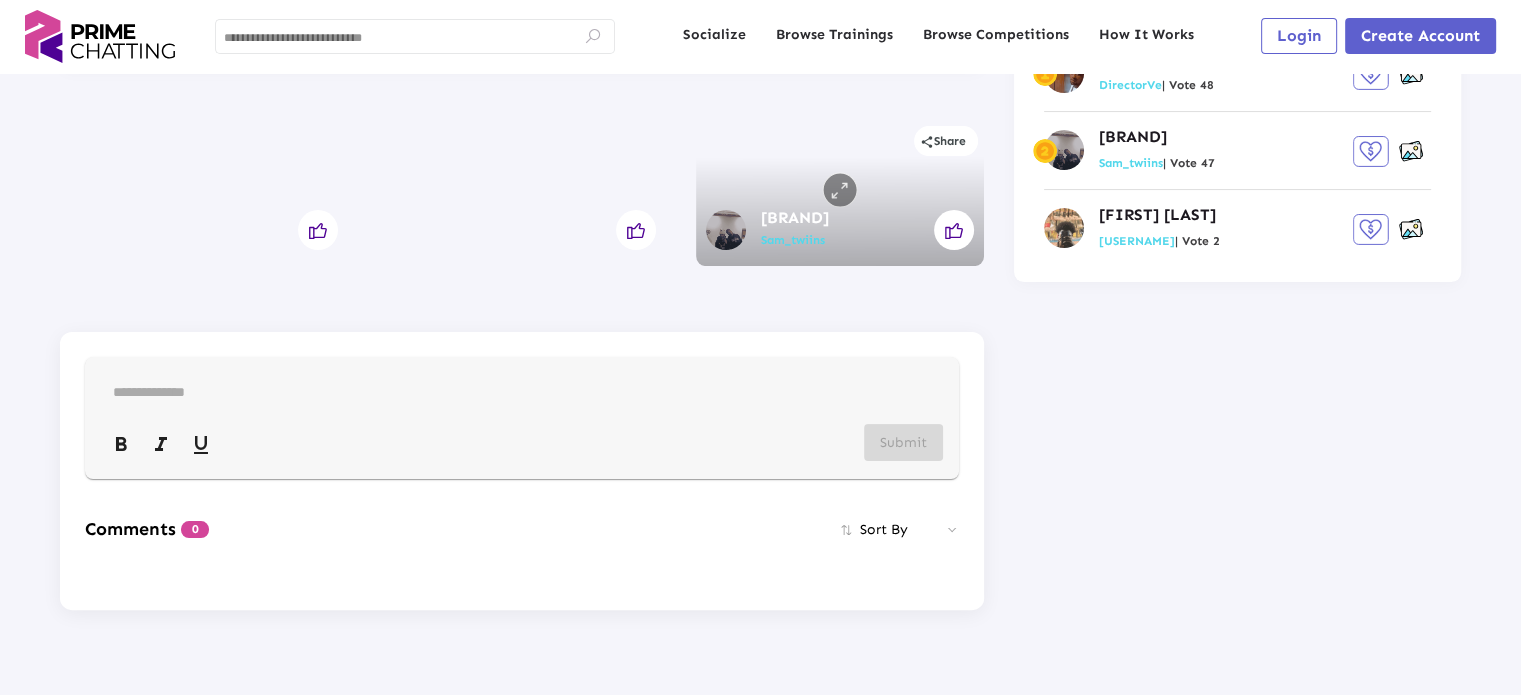scroll, scrollTop: 389, scrollLeft: 0, axis: vertical 